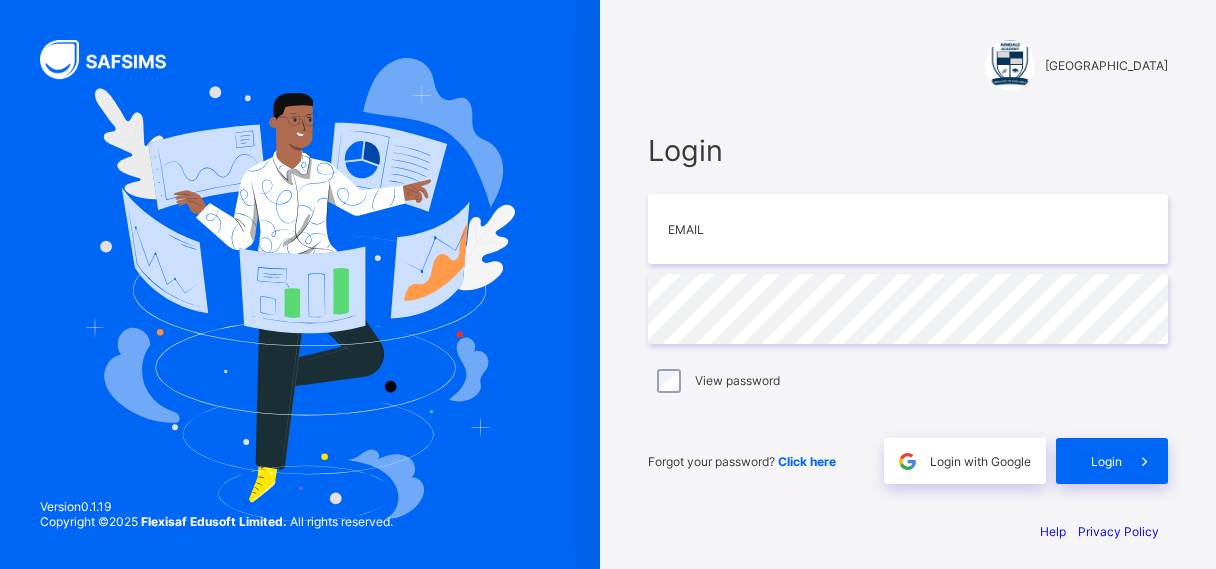 scroll, scrollTop: 0, scrollLeft: 0, axis: both 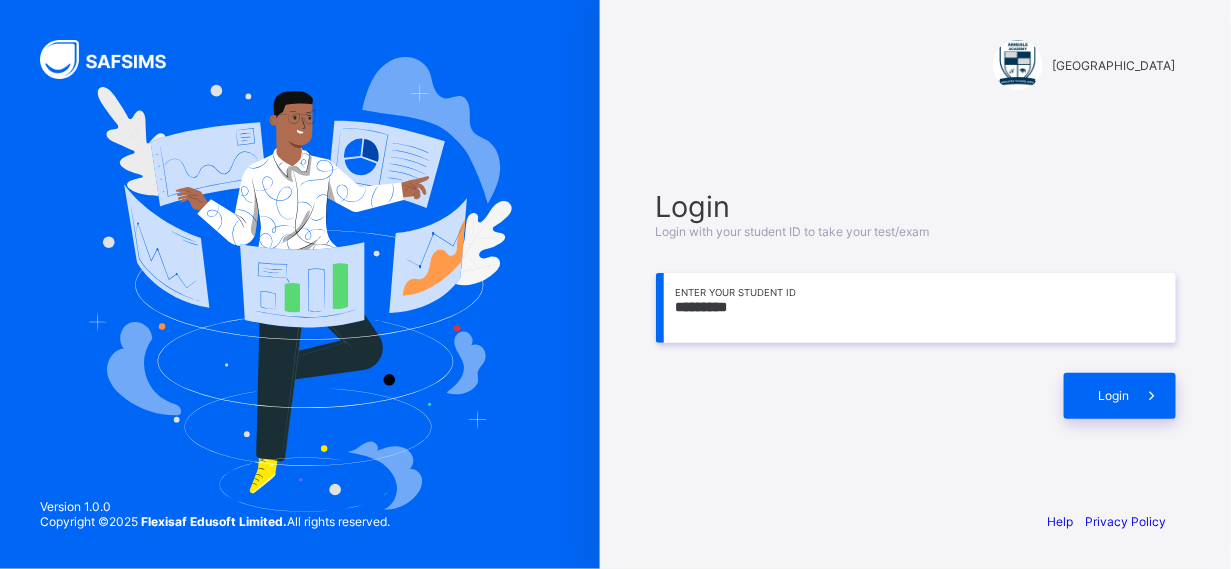 type on "*********" 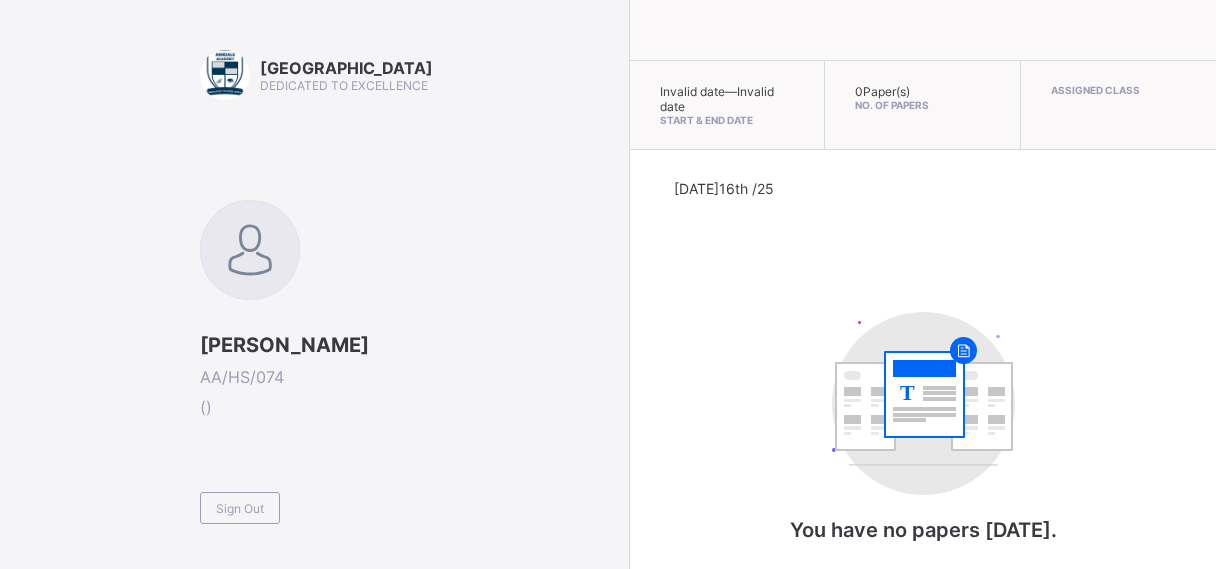 scroll, scrollTop: 0, scrollLeft: 0, axis: both 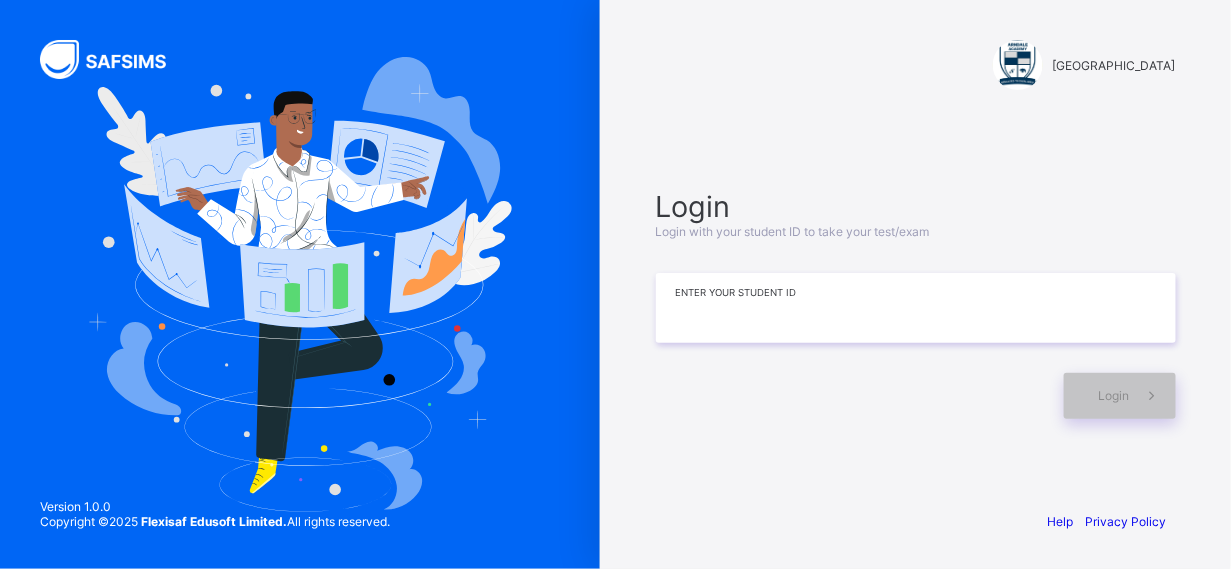 click at bounding box center (916, 308) 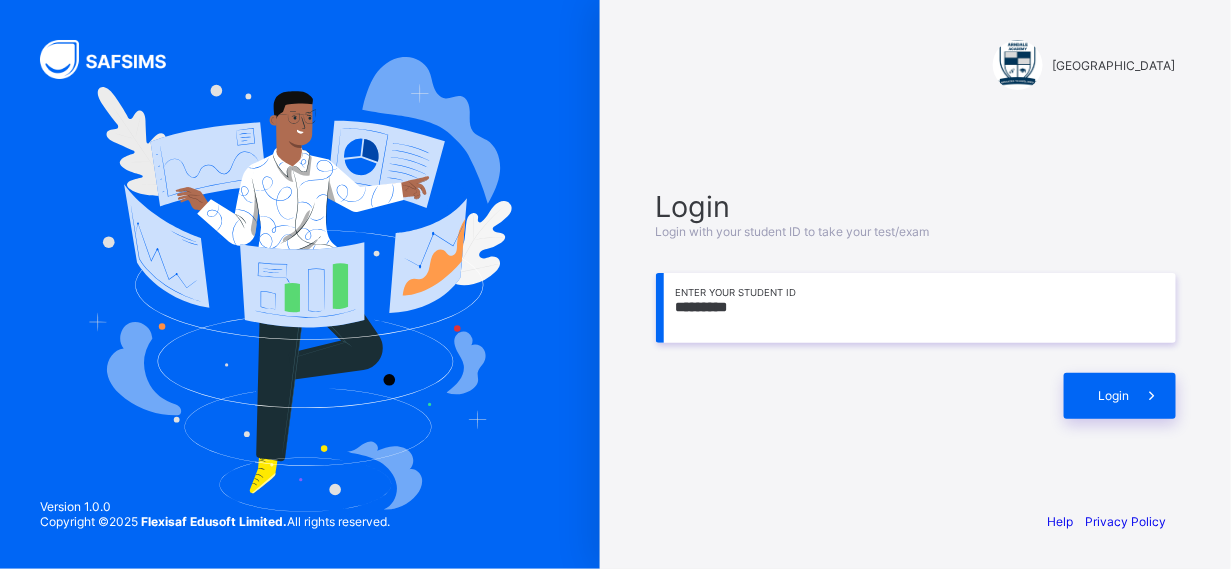 type on "*********" 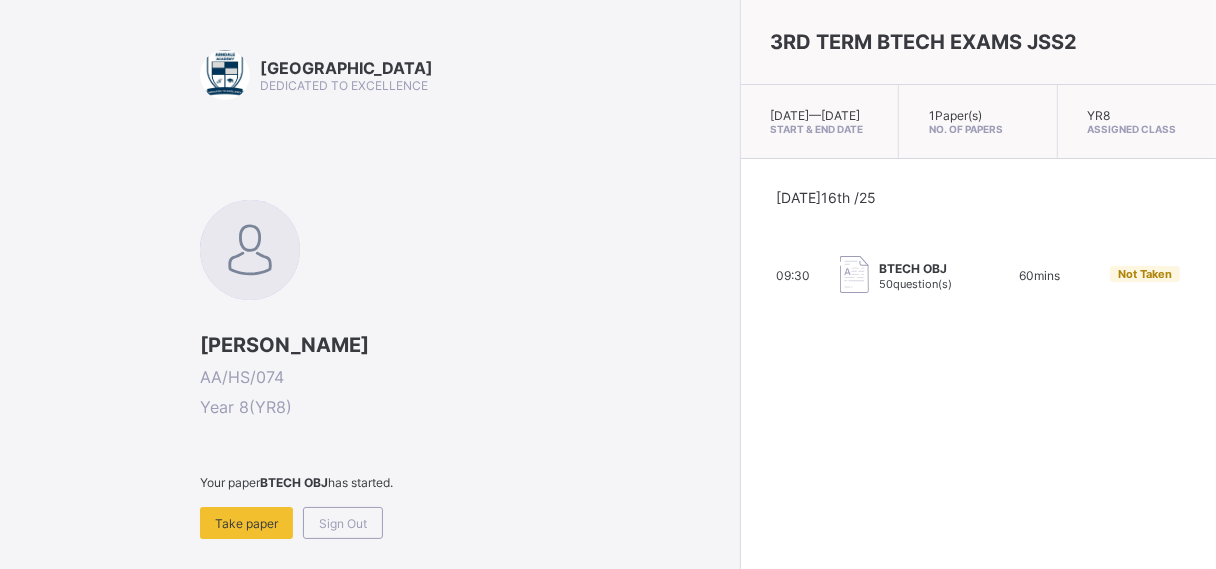 click on "Take paper" at bounding box center (246, 523) 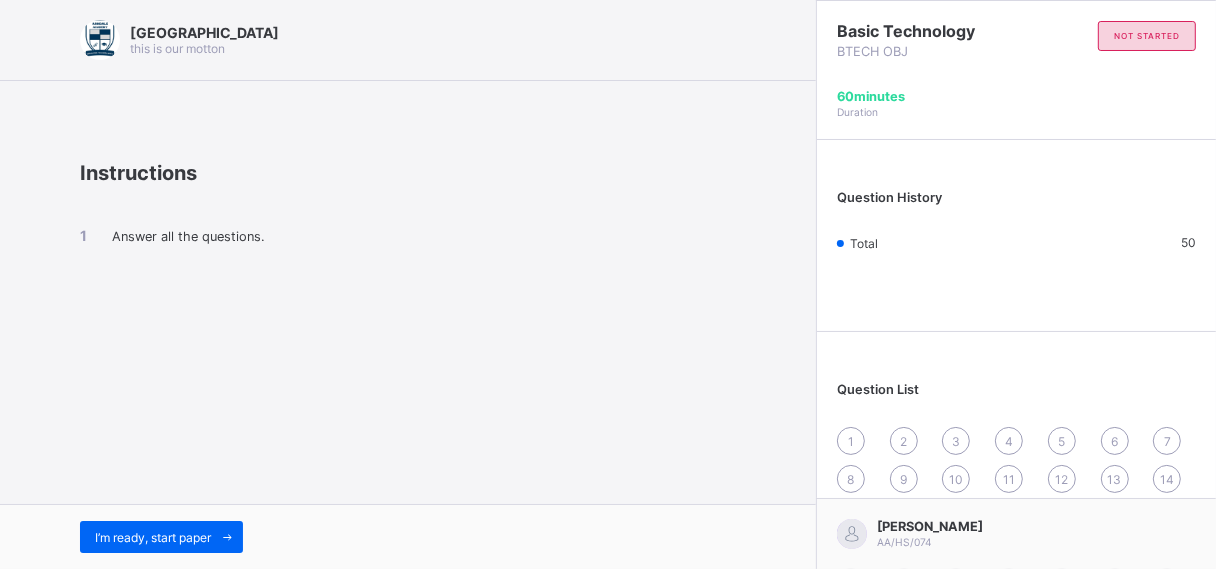 click on "I’m ready, start paper" at bounding box center (153, 537) 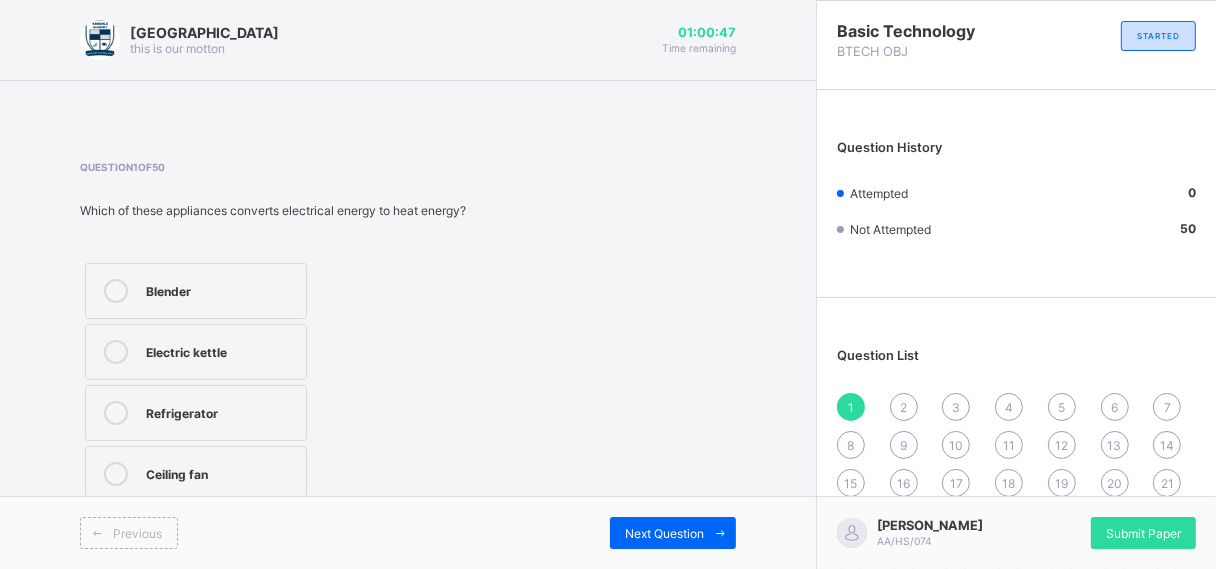 click on "Electric kettle" at bounding box center (221, 352) 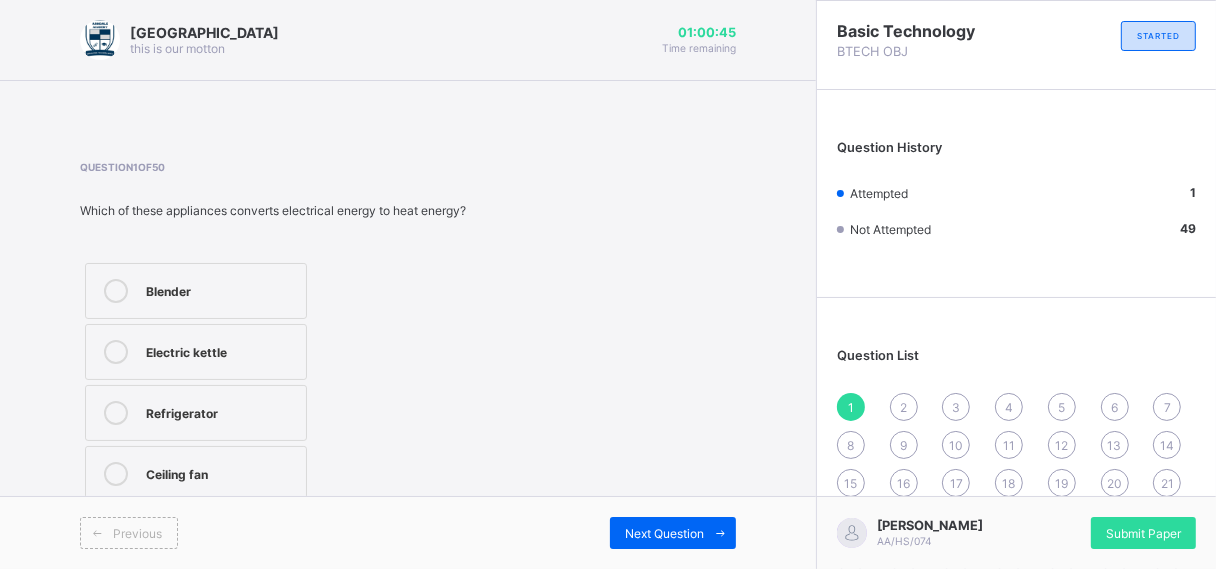 click on "Next Question" at bounding box center (664, 533) 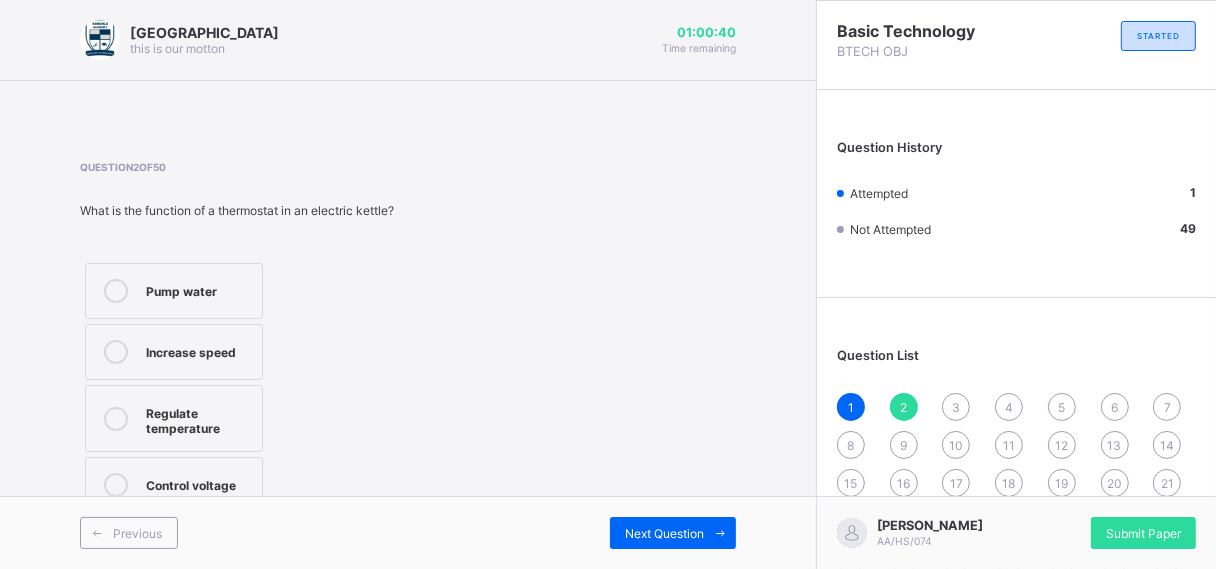 click on "Regulate temperature" at bounding box center [174, 418] 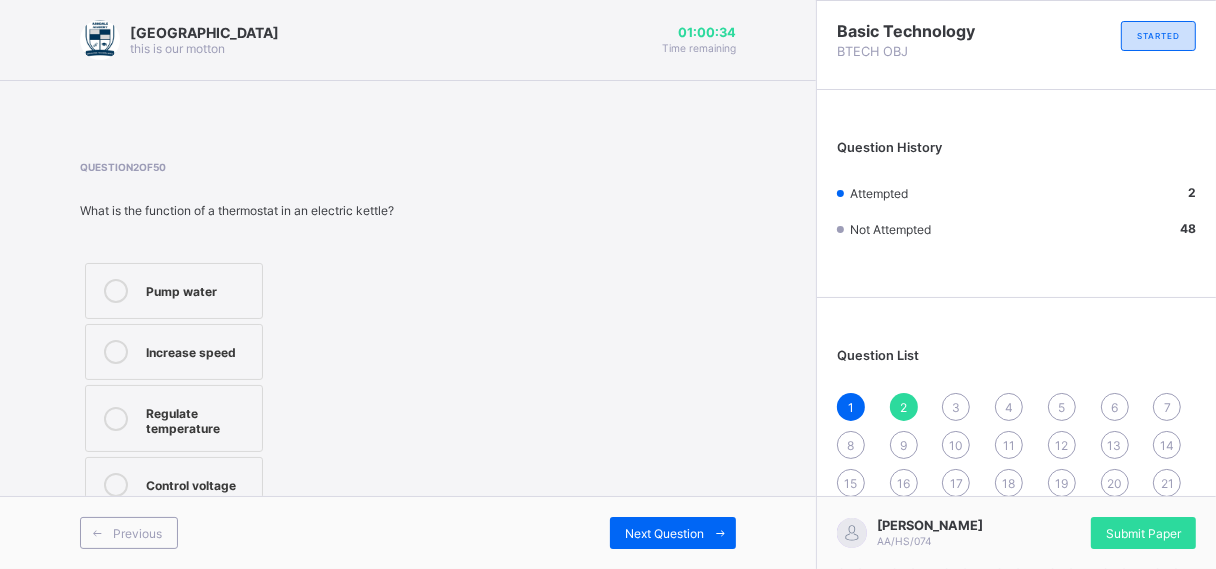click at bounding box center (720, 533) 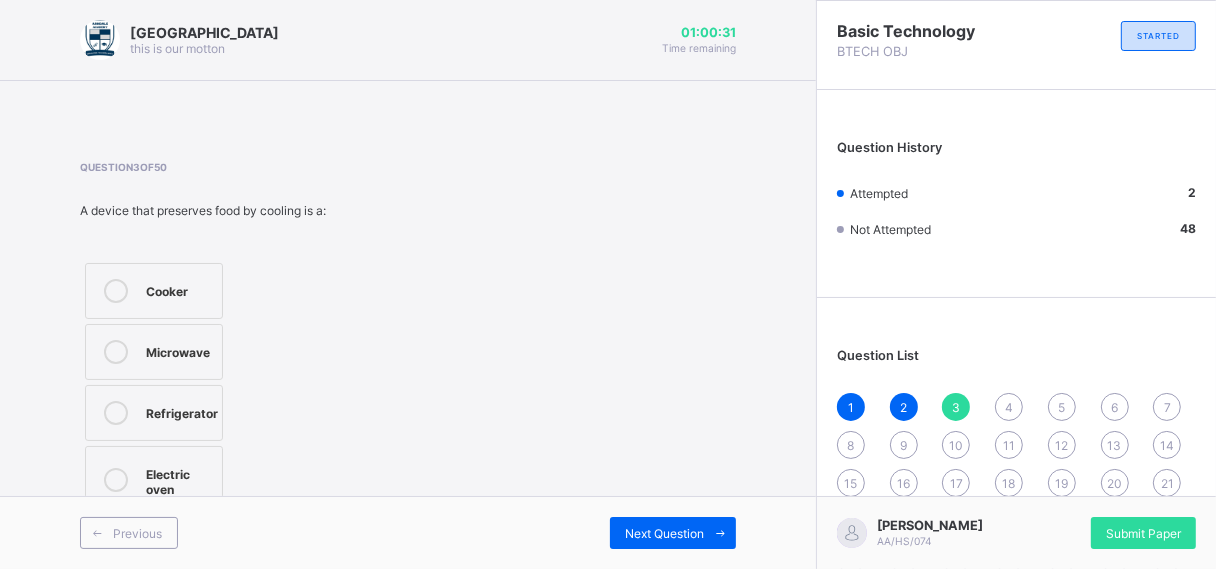 click on "Refrigerator" at bounding box center [154, 413] 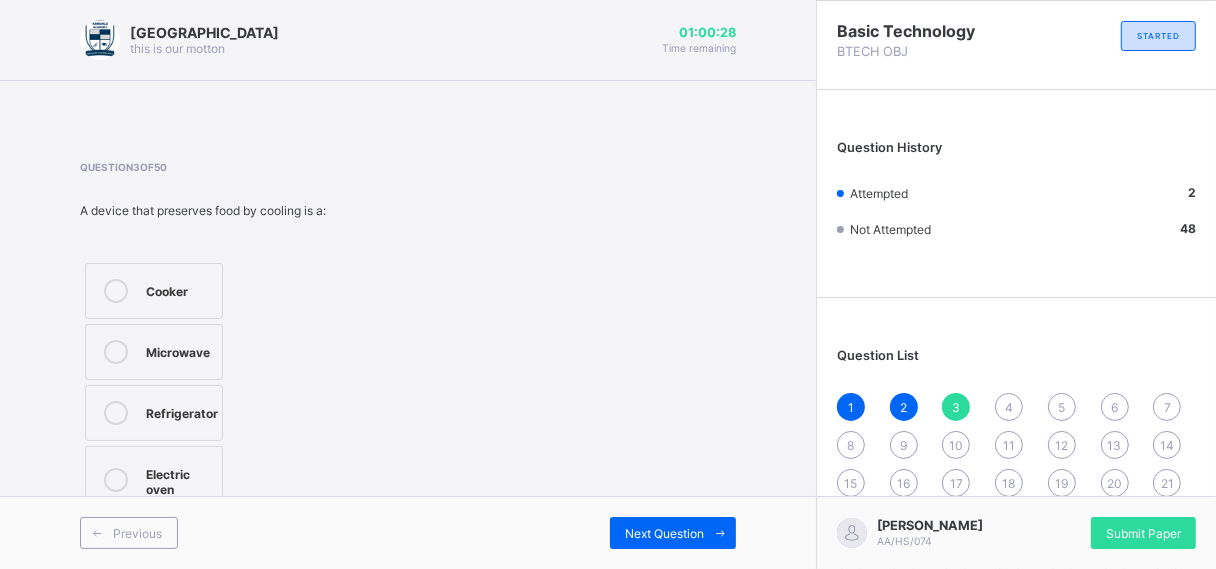 click on "Next Question" at bounding box center [664, 533] 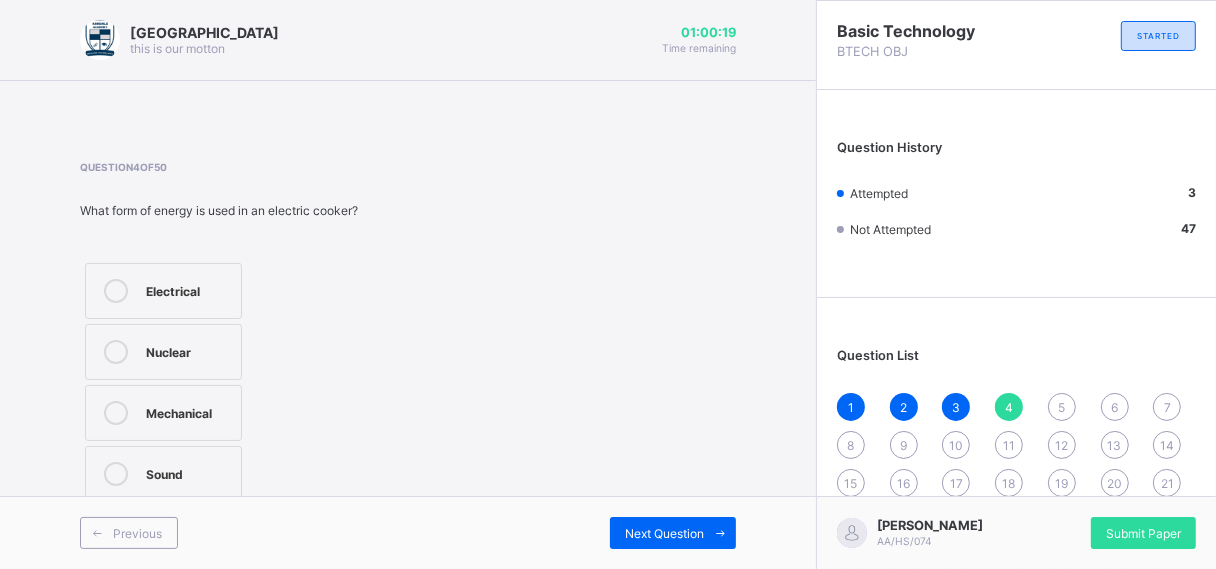 click on "Electrical" at bounding box center [188, 289] 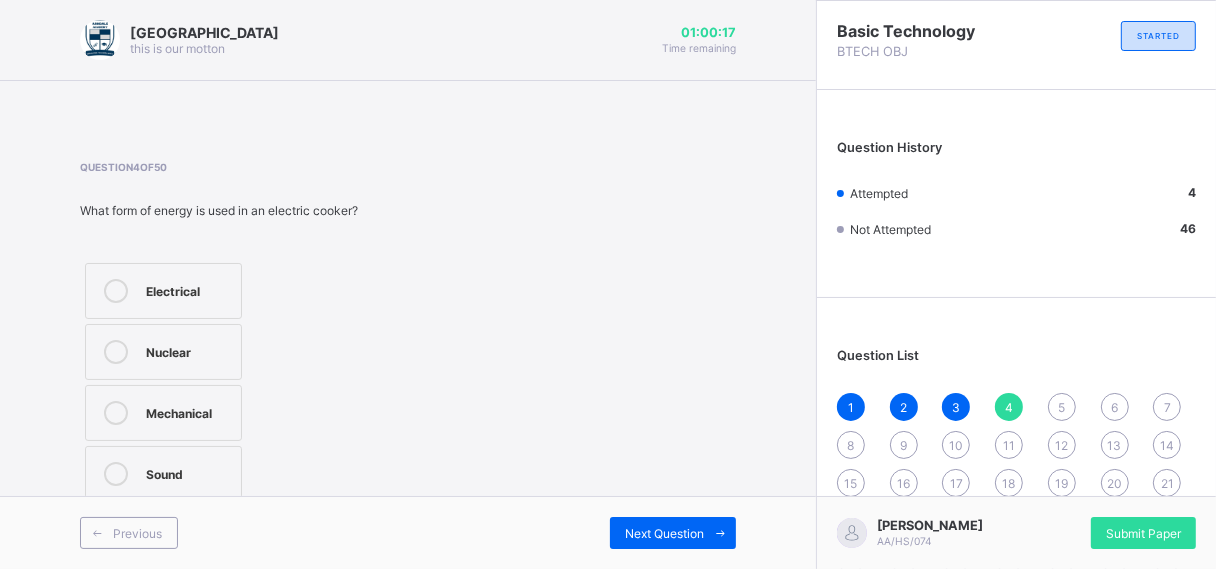 click at bounding box center [720, 533] 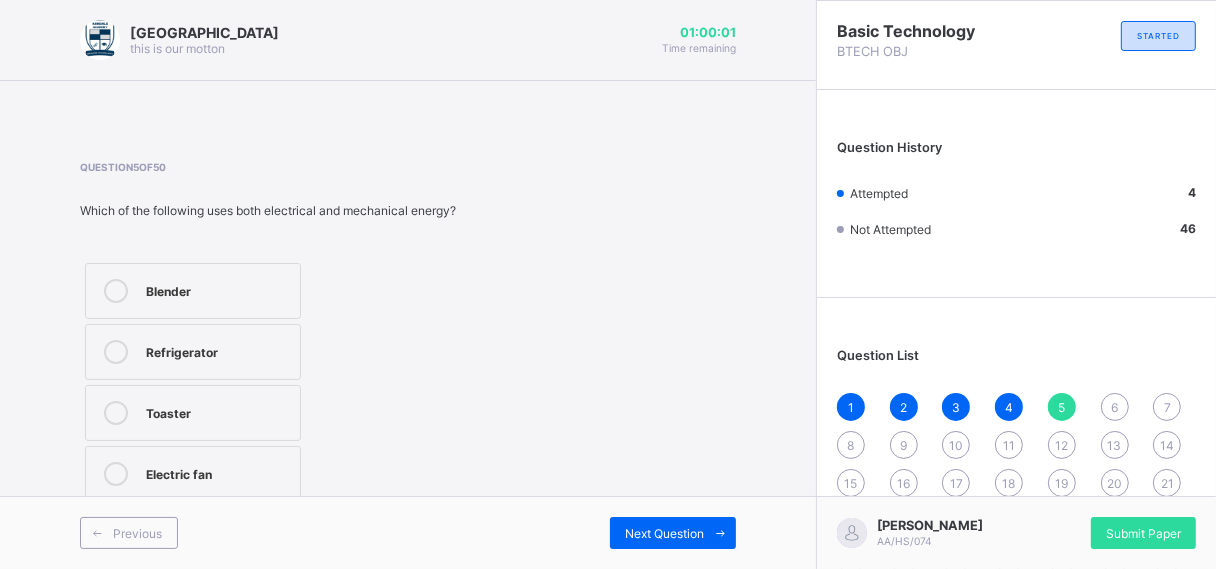 click on "Blender" at bounding box center [218, 291] 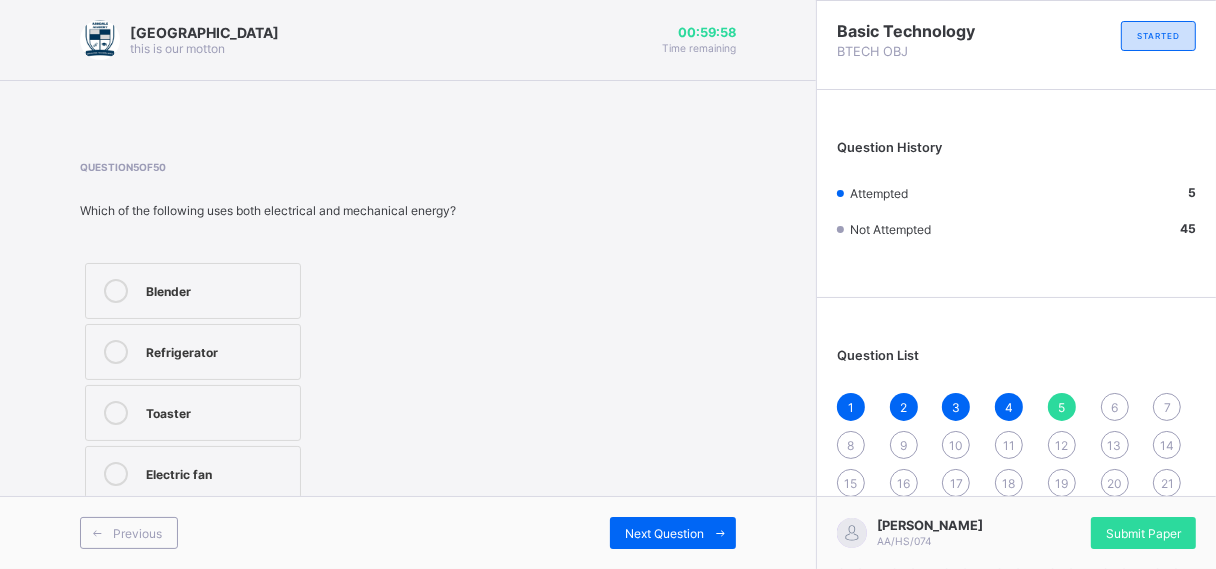 click on "Electric fan" at bounding box center (193, 474) 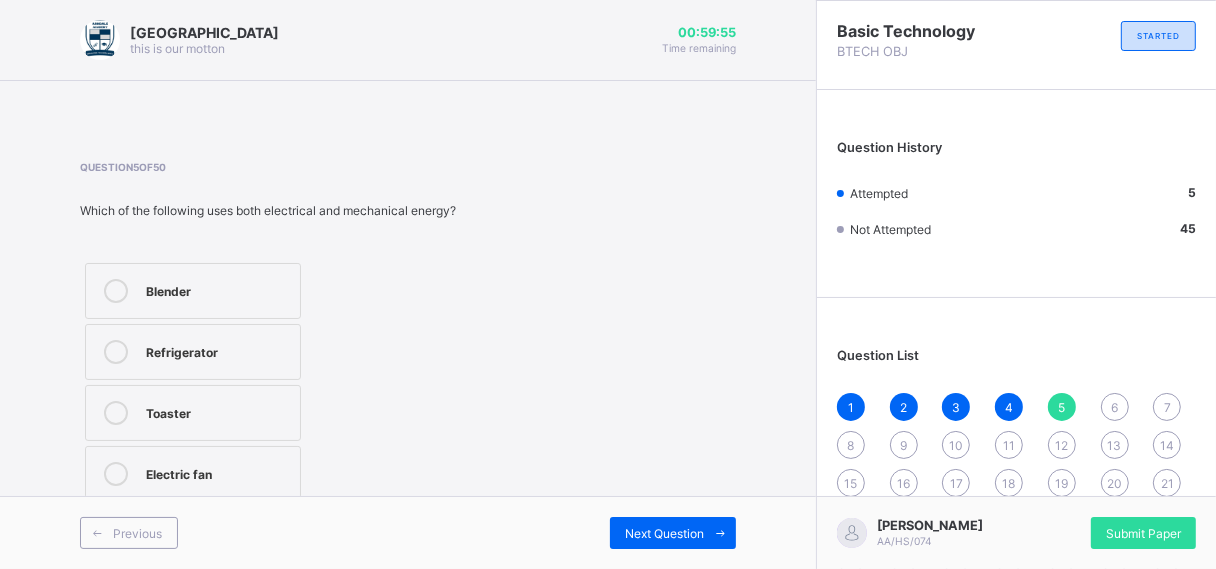 click on "Next Question" at bounding box center (664, 533) 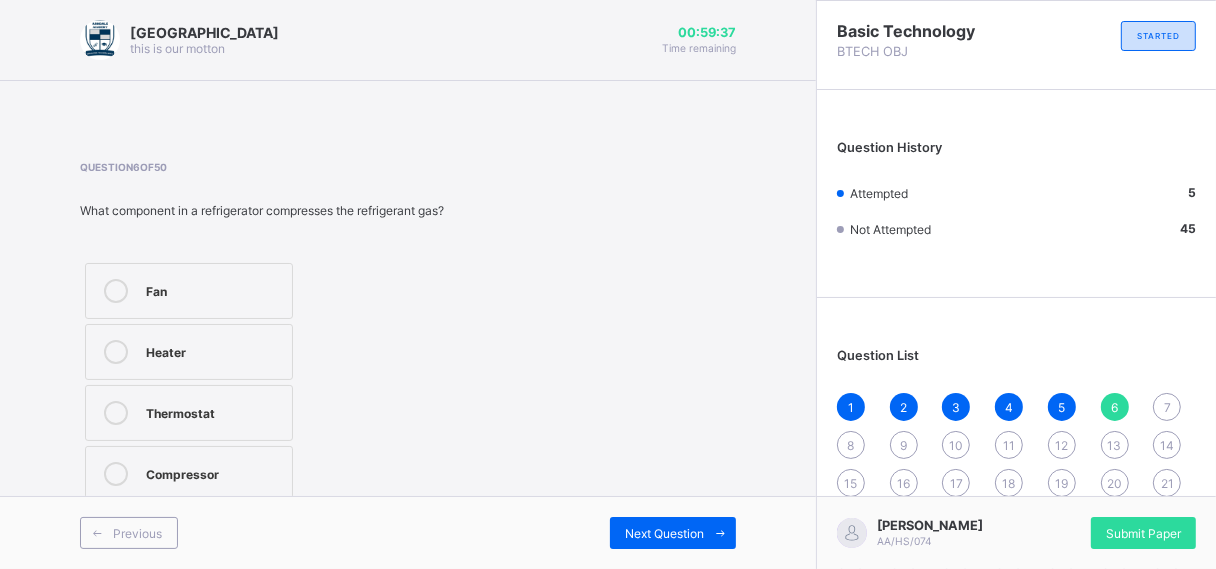 click on "Fan" at bounding box center [189, 291] 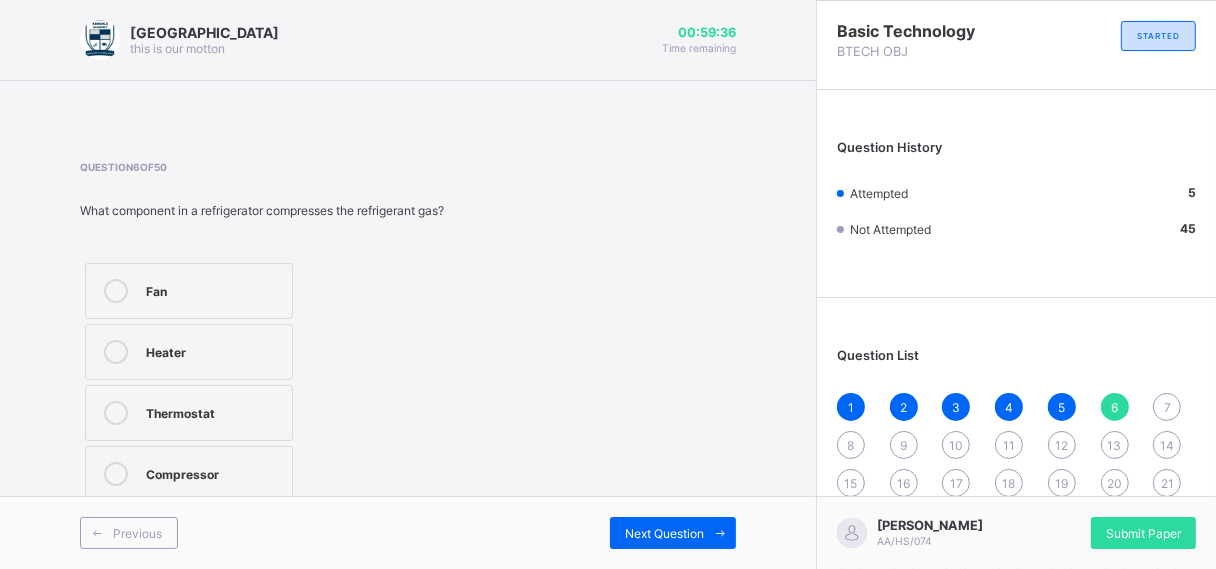 click on "Heater" at bounding box center [214, 350] 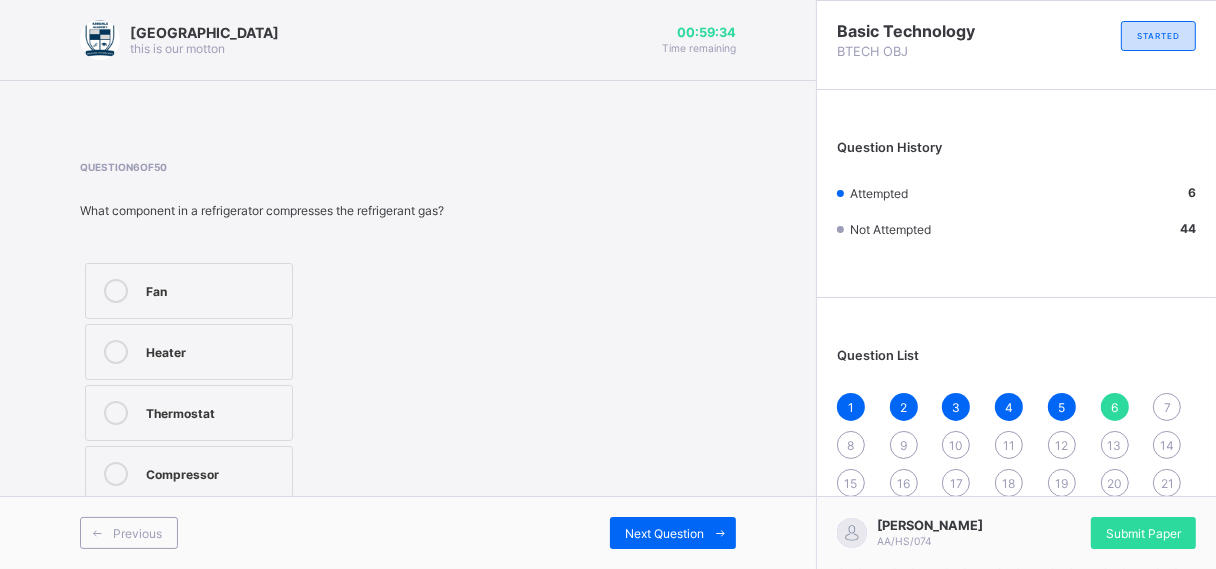 click on "Thermostat" at bounding box center (214, 411) 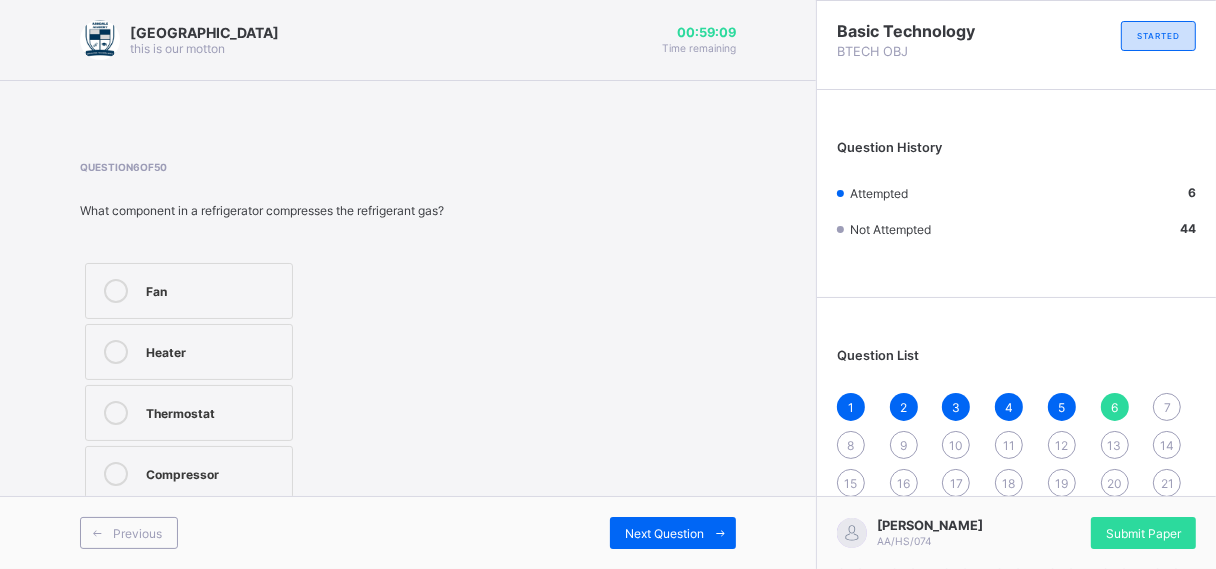 click on "Next Question" at bounding box center [664, 533] 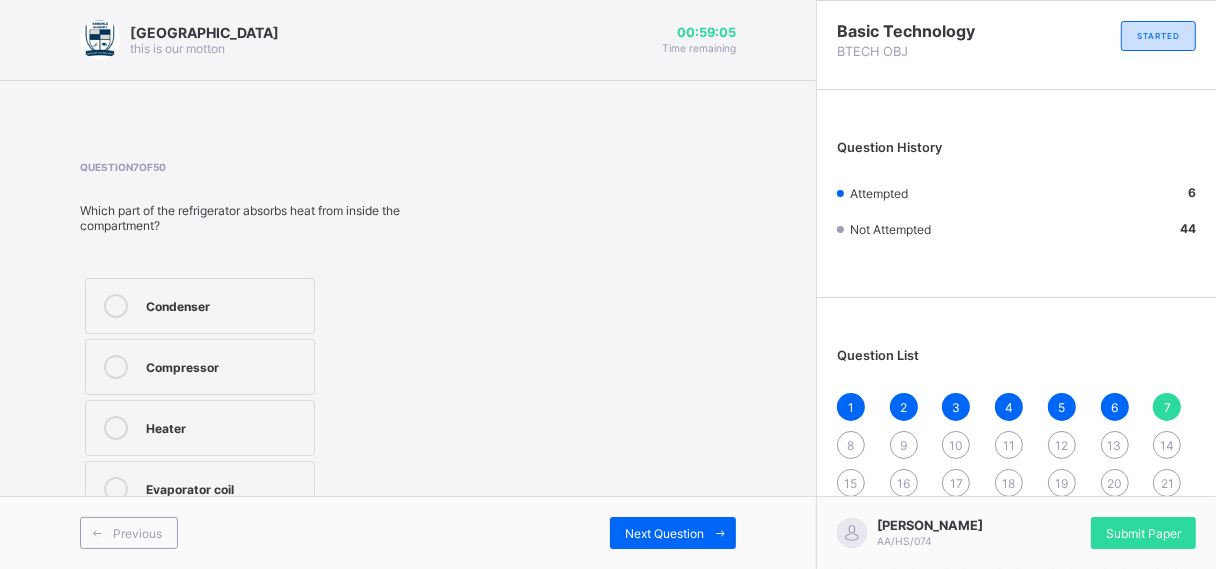 click at bounding box center [116, 306] 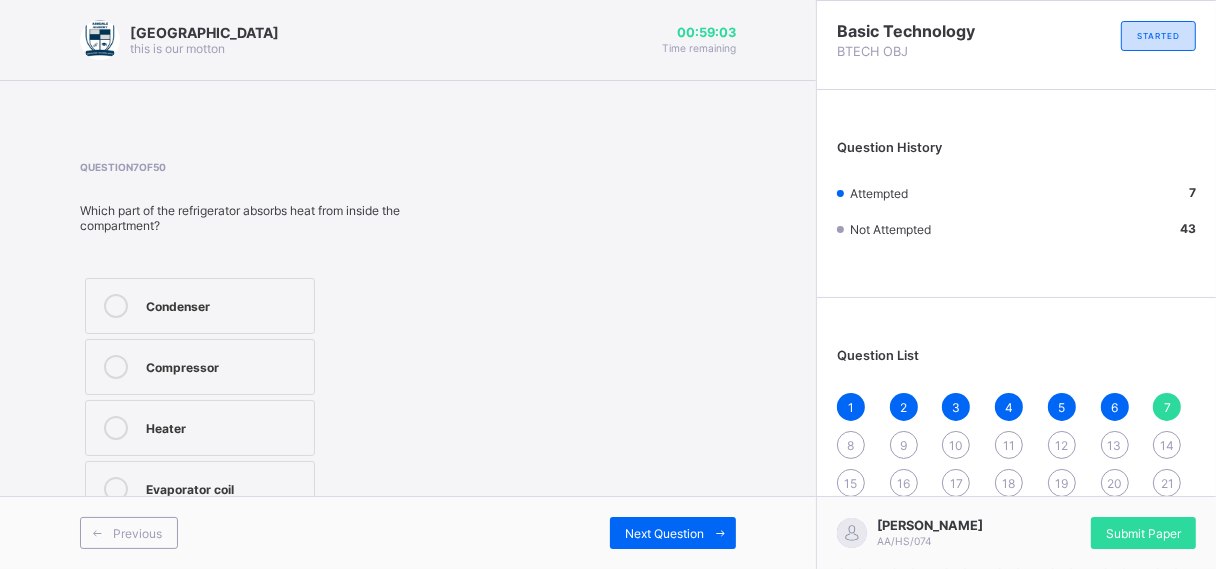 click on "Next Question" at bounding box center (664, 533) 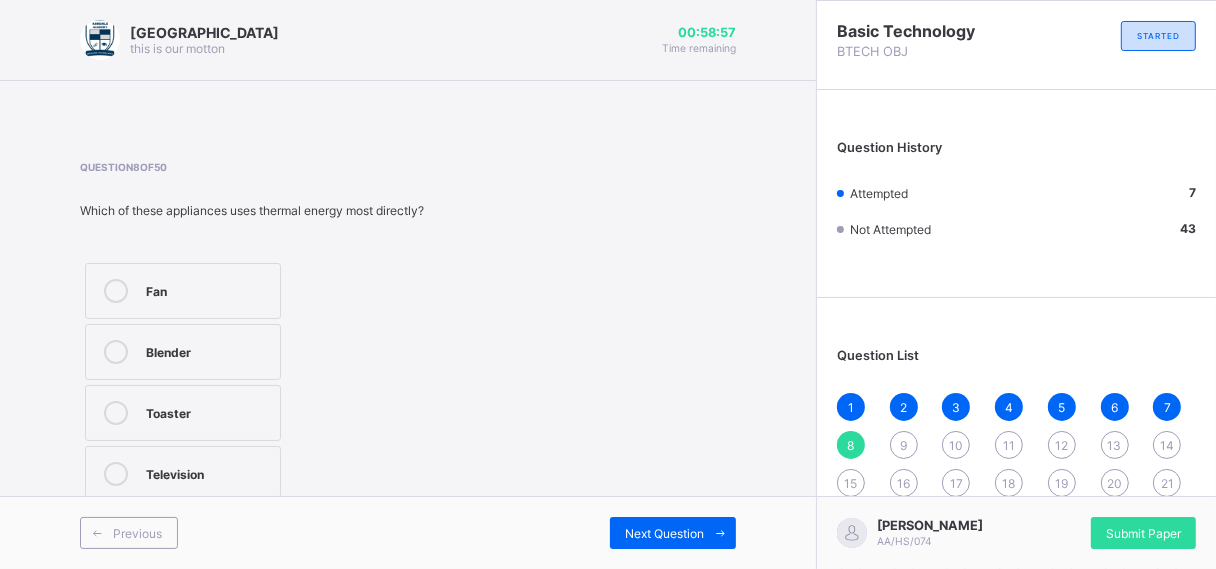 click on "Television" at bounding box center (208, 472) 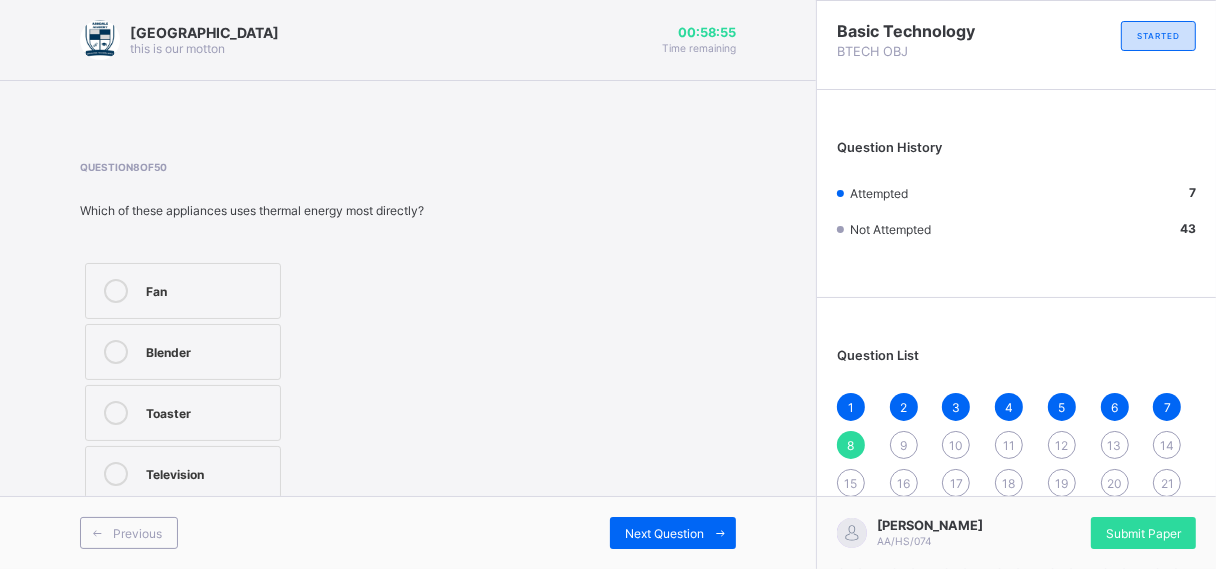 click on "Next Question" at bounding box center (673, 533) 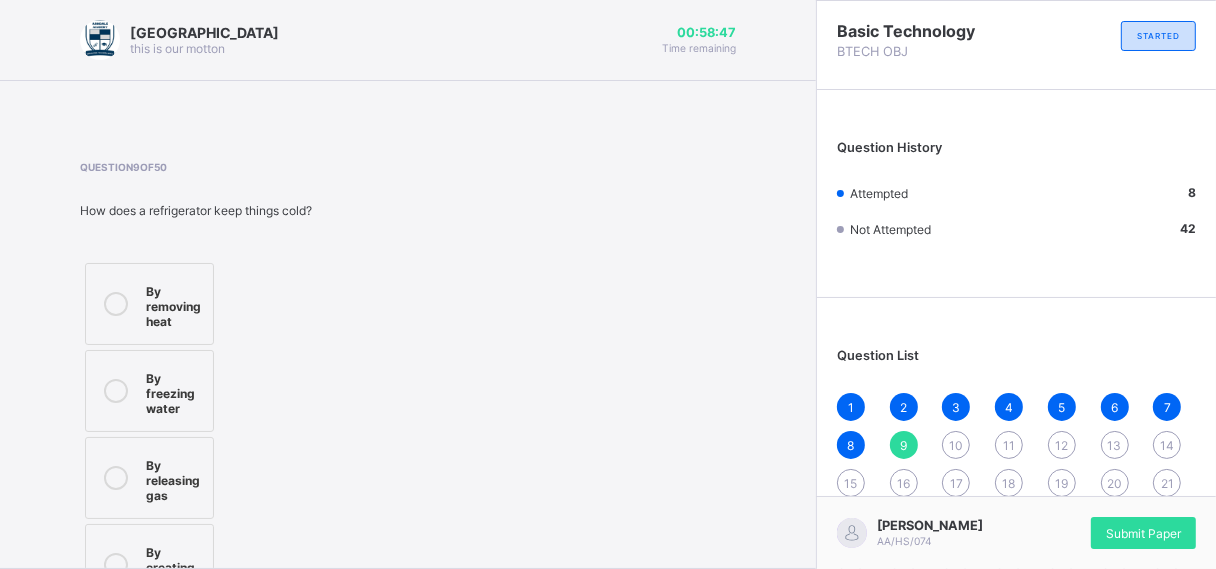 click on "By freezing water" at bounding box center (174, 391) 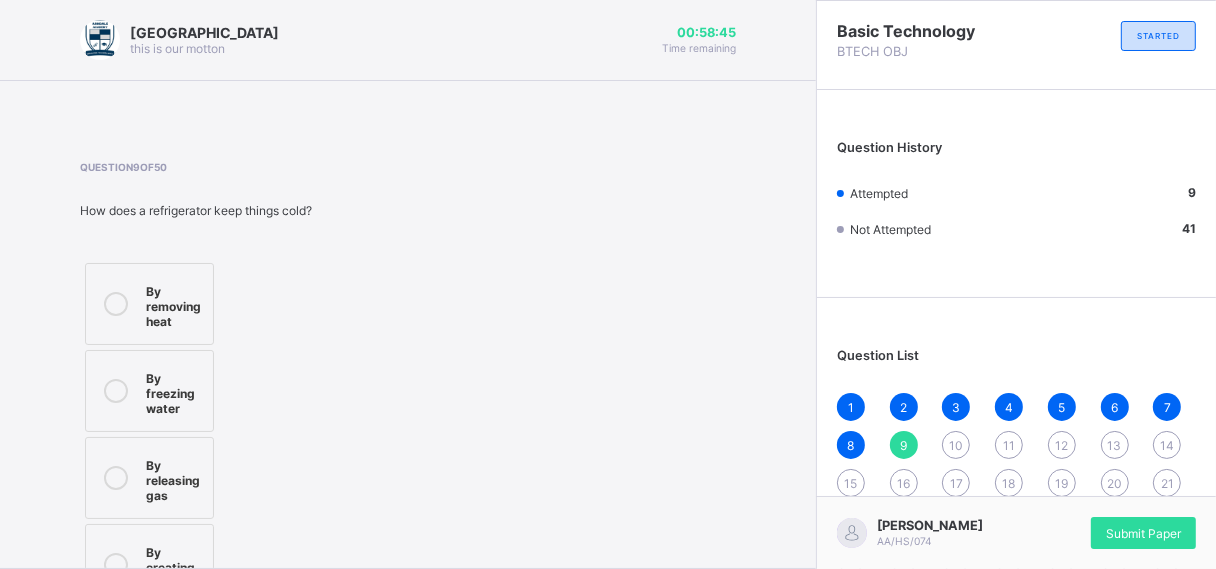 scroll, scrollTop: 136, scrollLeft: 0, axis: vertical 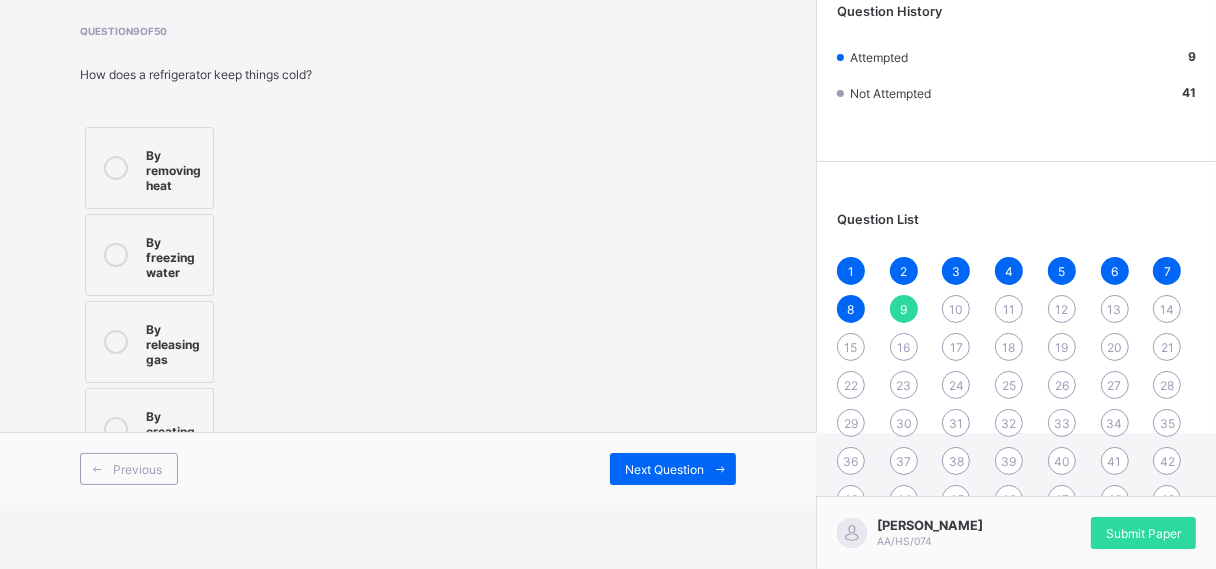 click on "By removing heat By freezing water By releasing gas By creating ice" at bounding box center (196, 298) 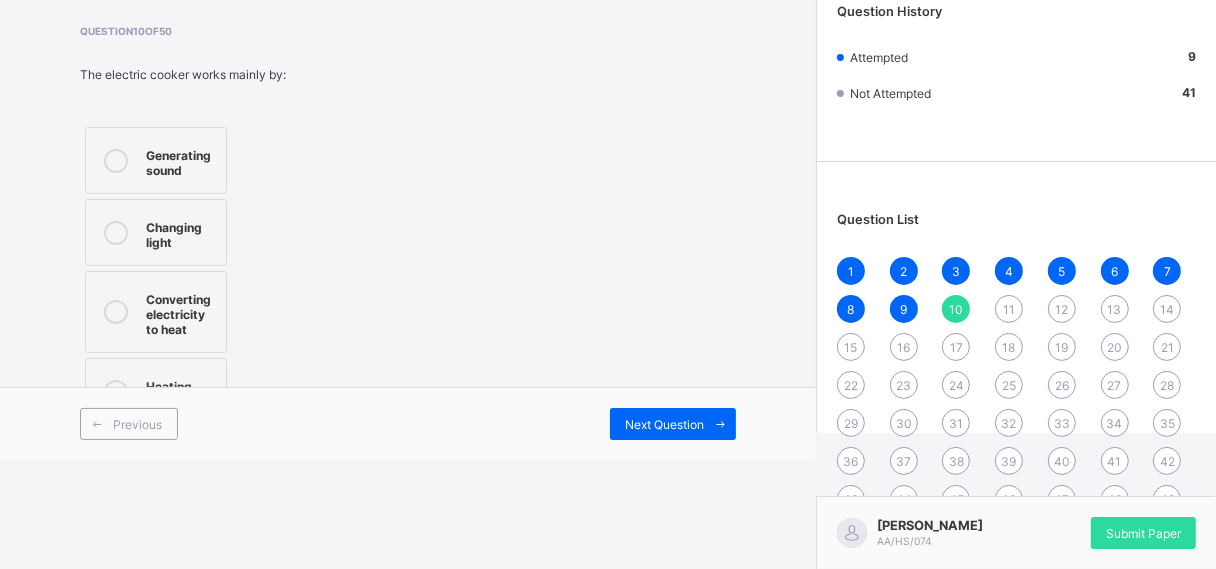 click at bounding box center (116, 312) 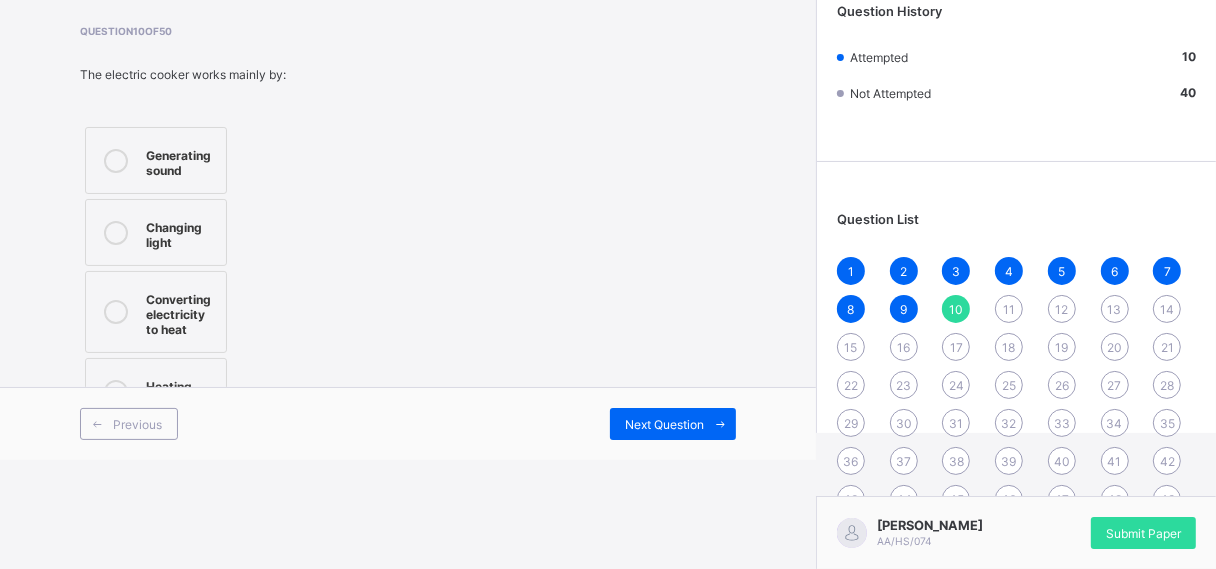 click on "Next Question" at bounding box center (673, 424) 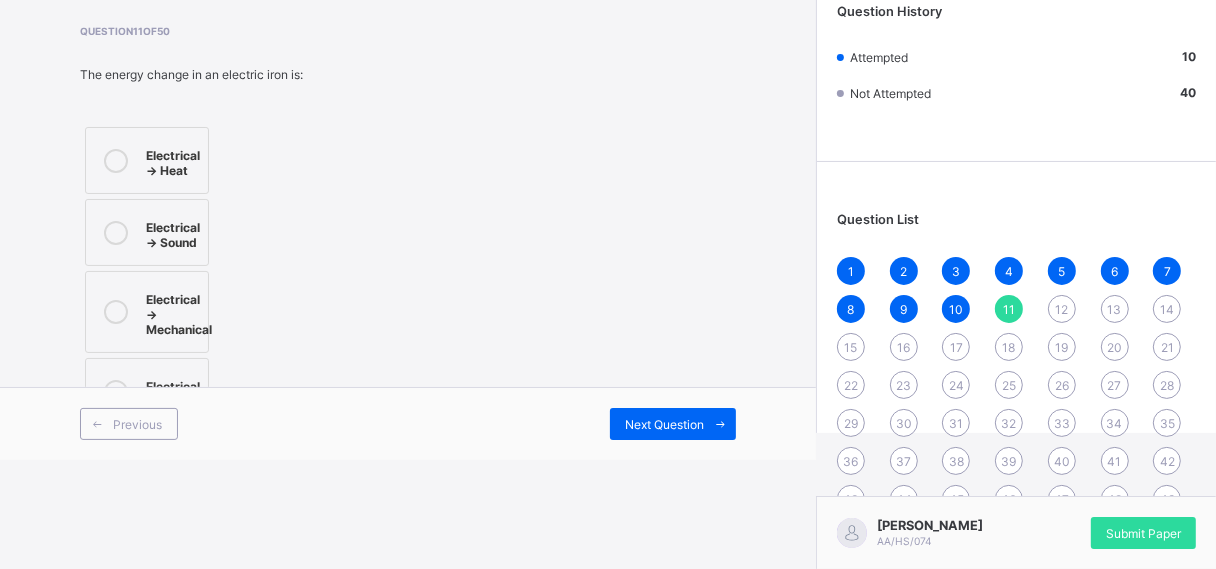 click on "Electrical → Heat" at bounding box center (173, 160) 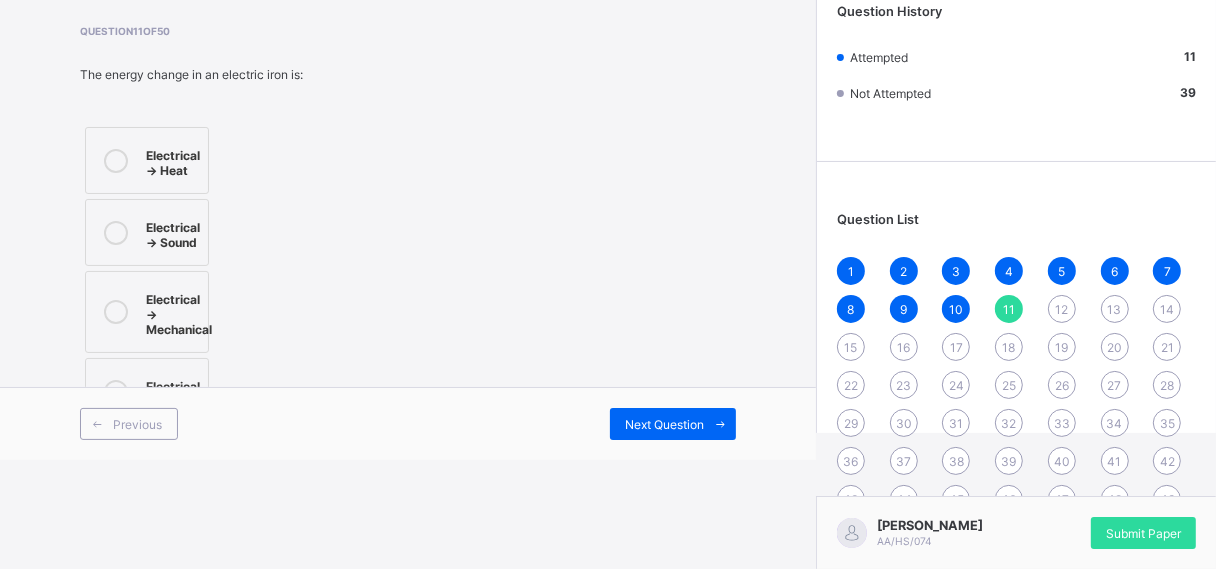 click on "Next Question" at bounding box center (664, 424) 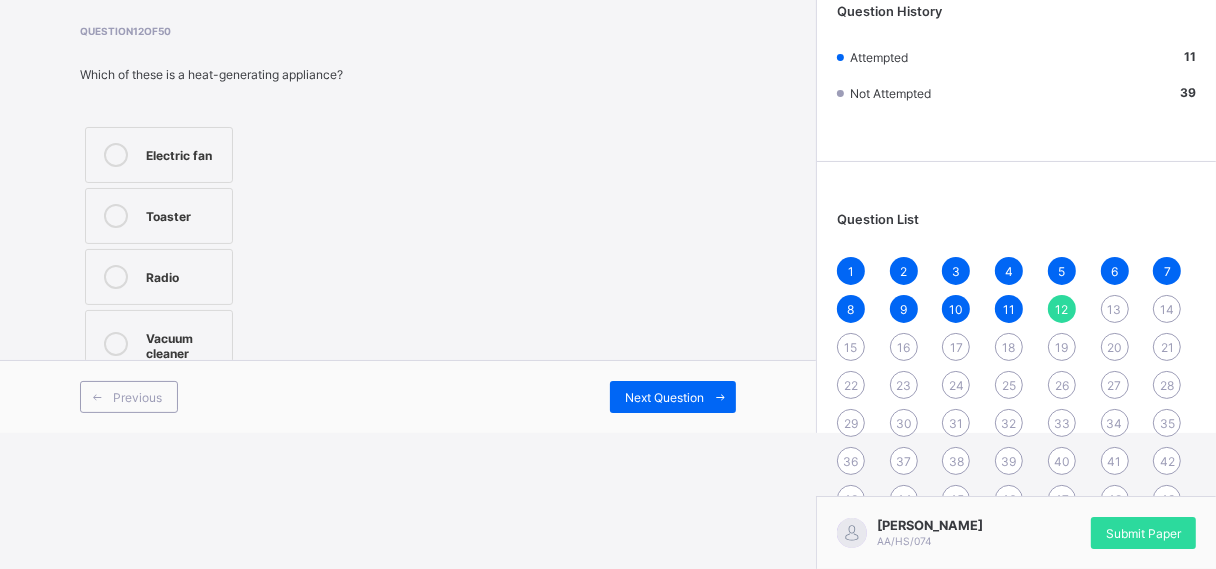 click on "Toaster" at bounding box center [184, 214] 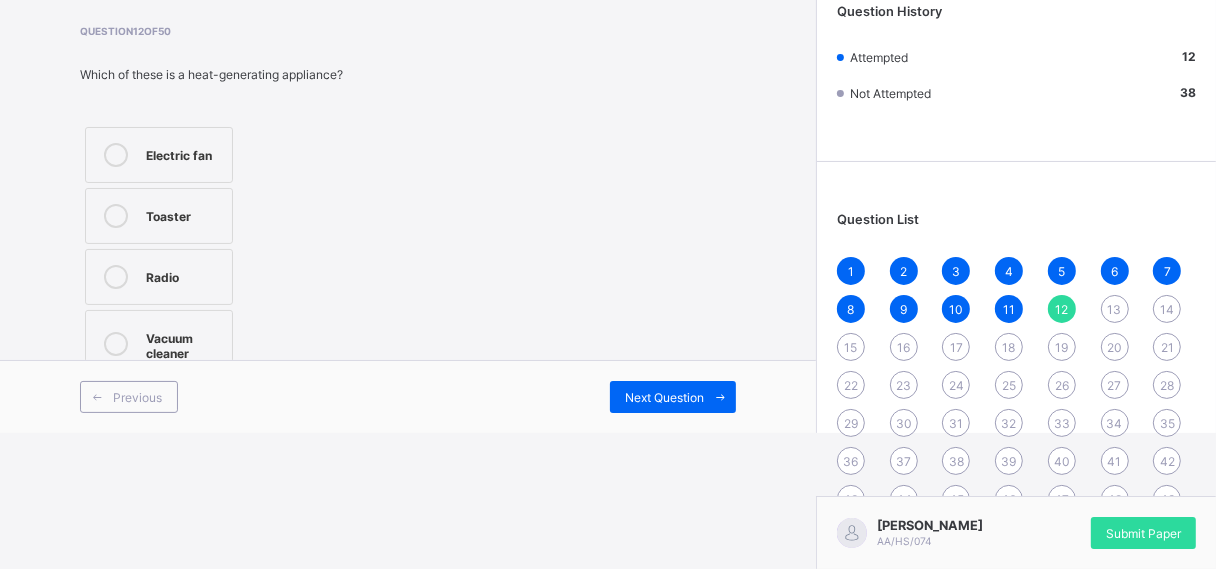 click on "Next Question" at bounding box center (664, 397) 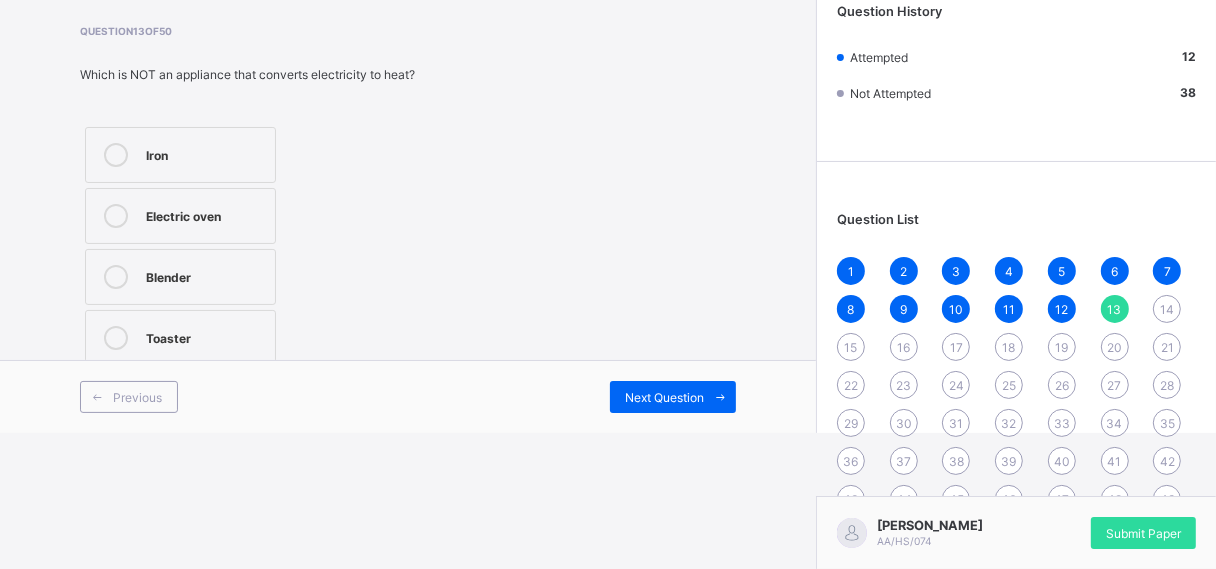 click on "Iron" at bounding box center [180, 155] 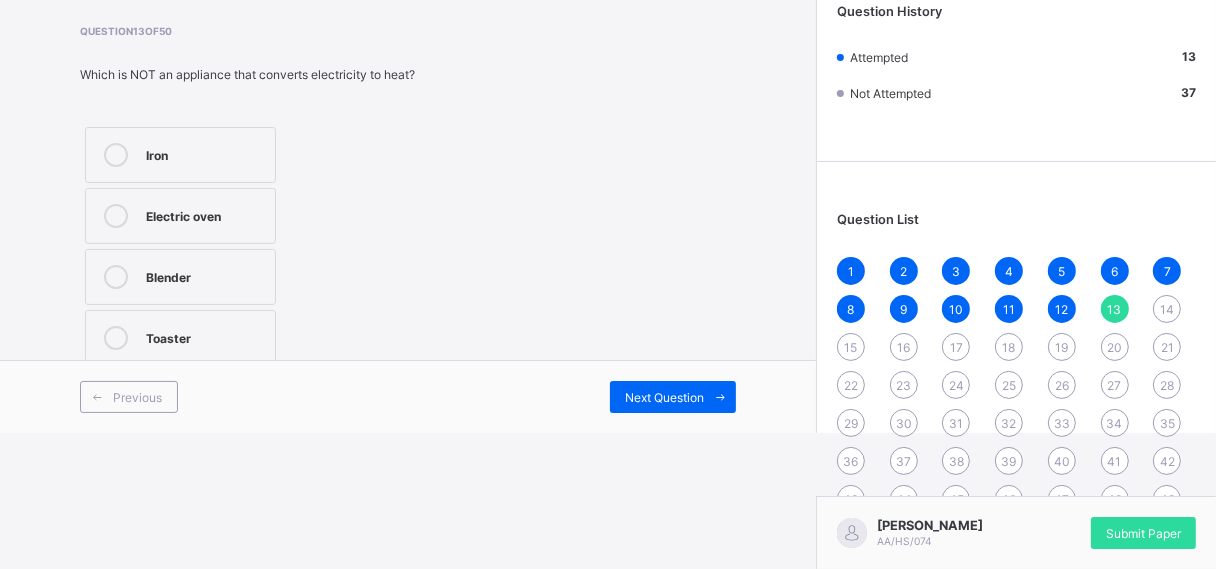 click on "Electric oven" at bounding box center [205, 214] 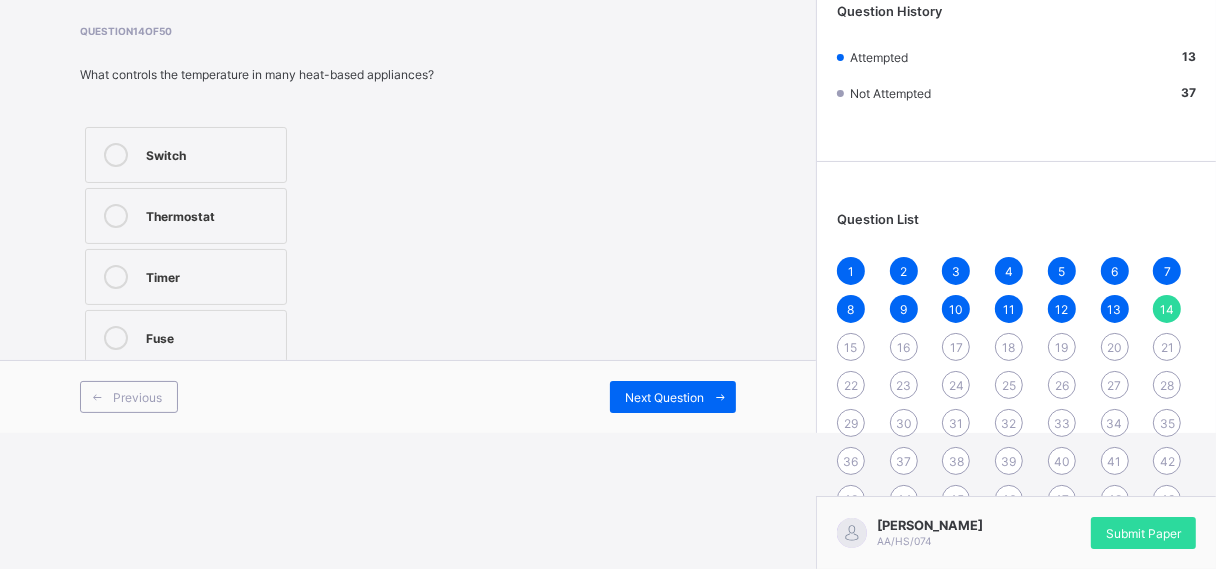 click on "Thermostat" at bounding box center [211, 214] 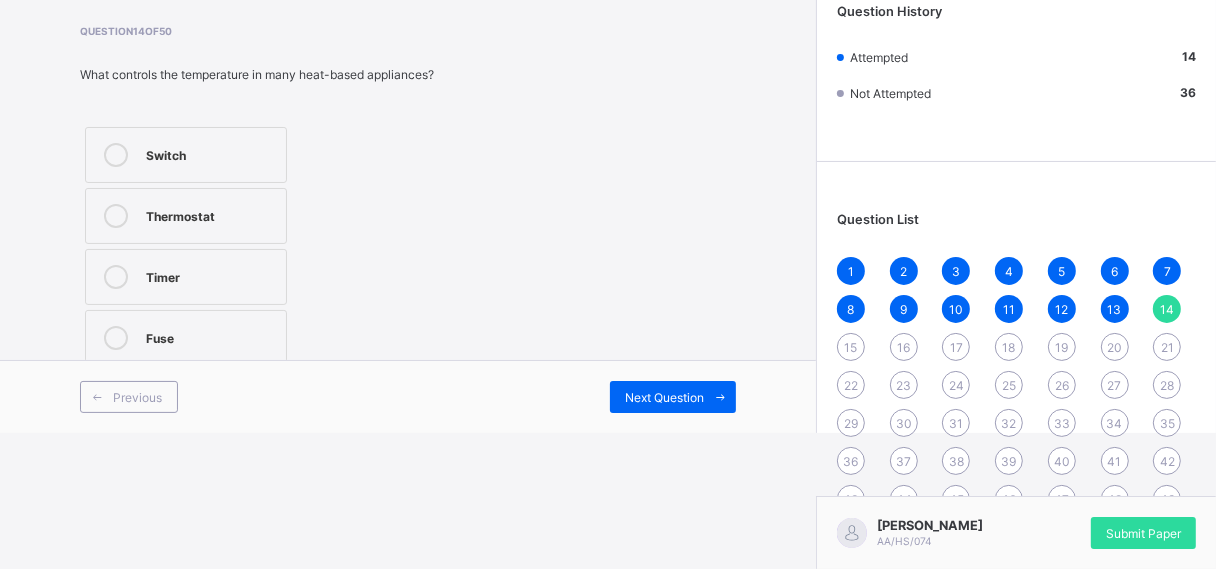 click on "Previous Next Question" at bounding box center [408, 396] 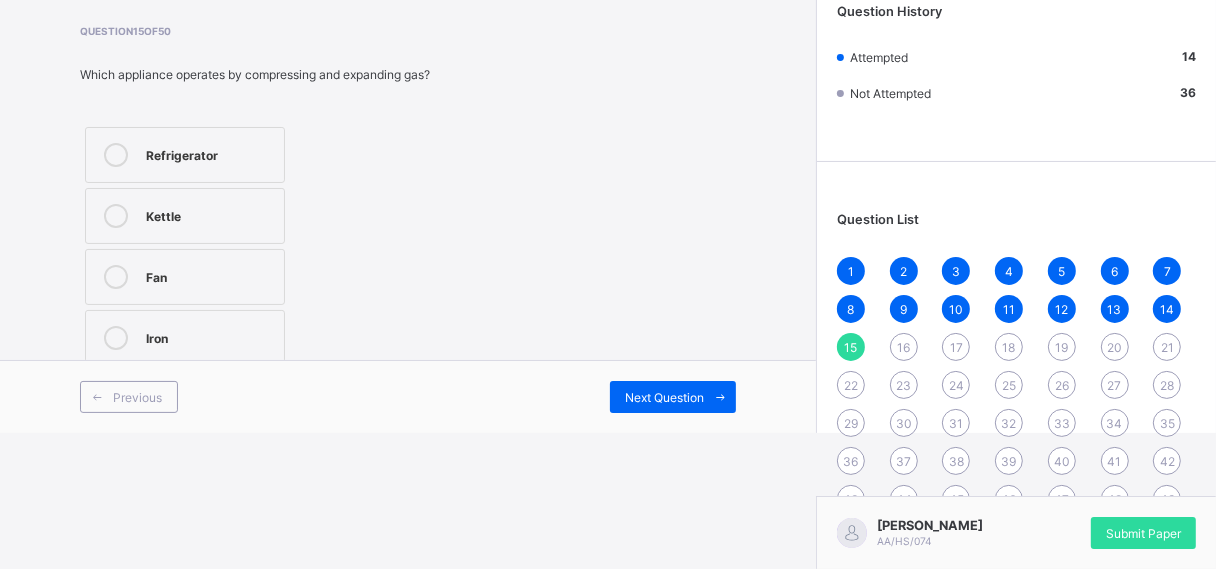 click on "Refrigerator" at bounding box center (210, 153) 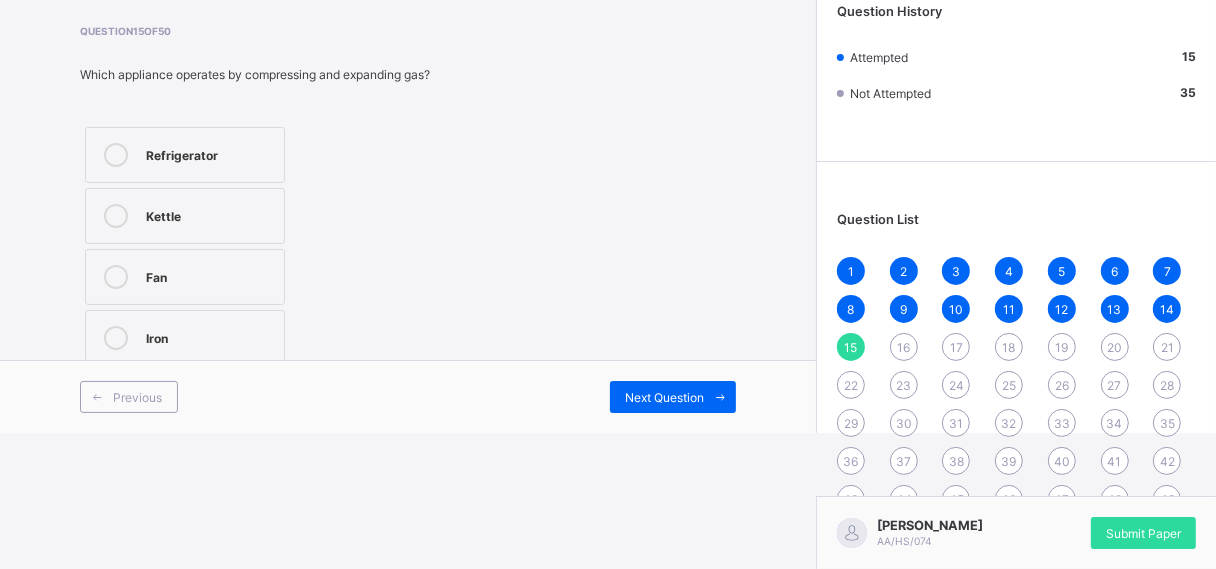 click on "Next Question" at bounding box center (673, 397) 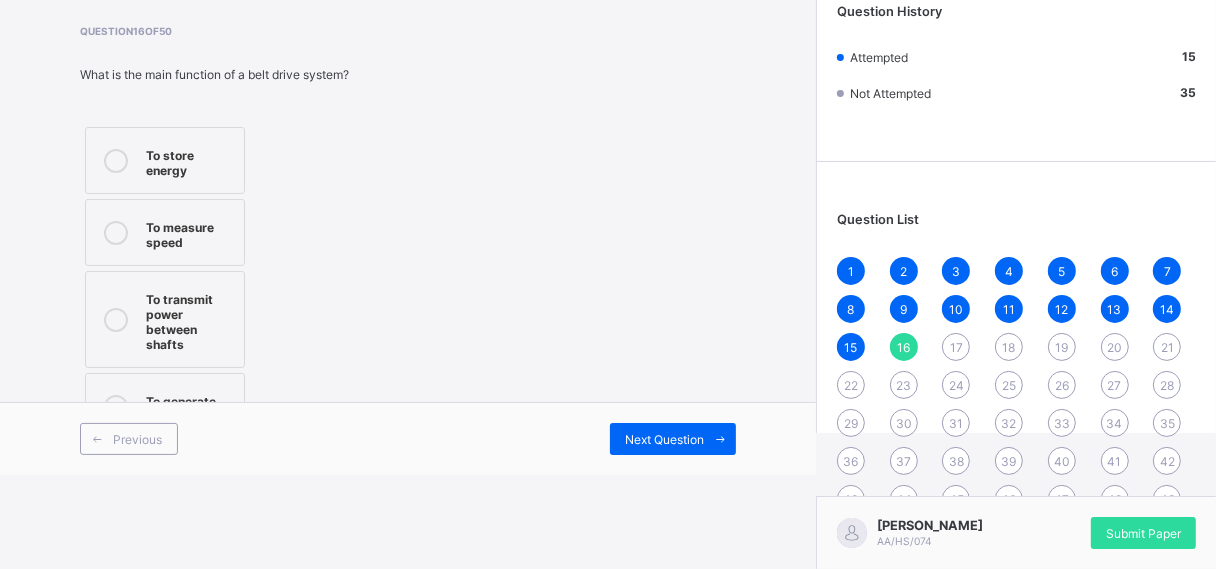 click on "6" at bounding box center [1115, 271] 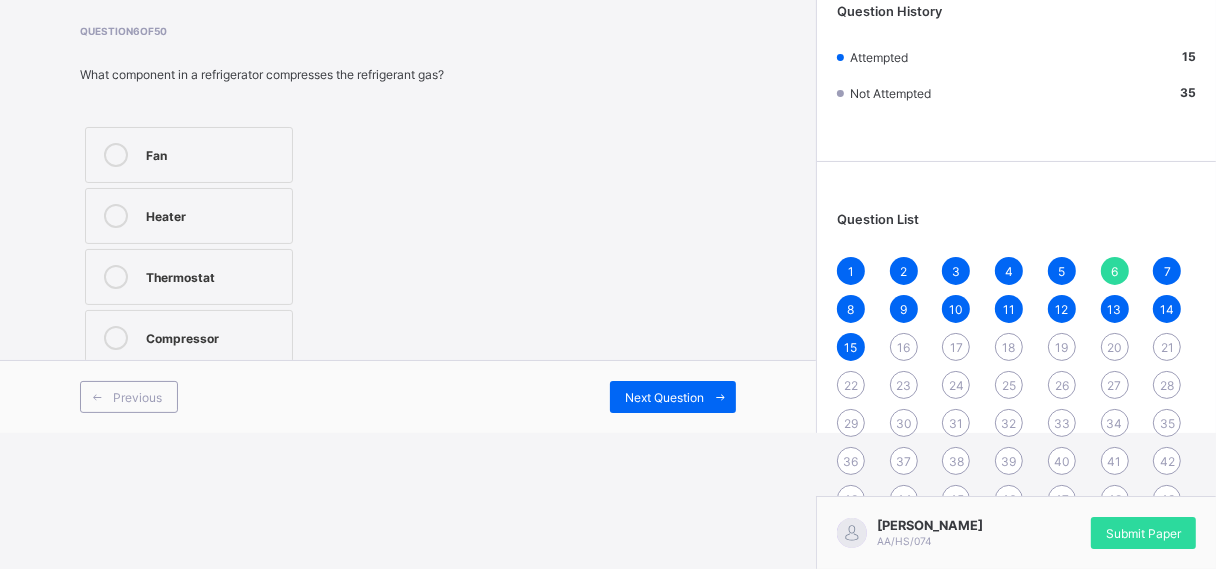 click on "7" at bounding box center [1167, 271] 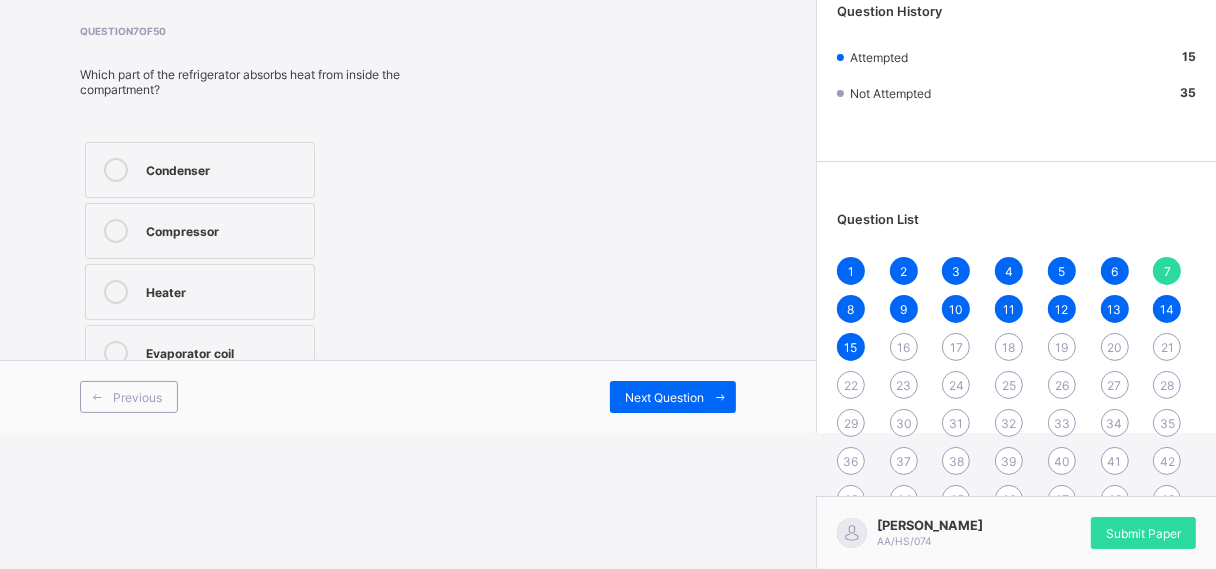 click on "9" at bounding box center (904, 309) 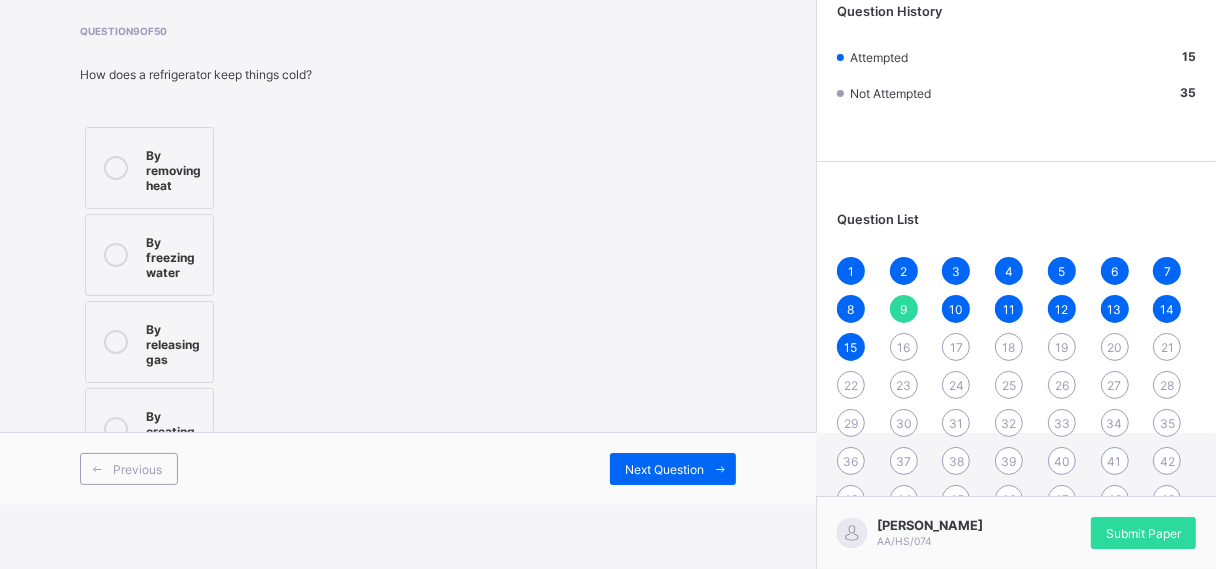 click on "15" at bounding box center [851, 347] 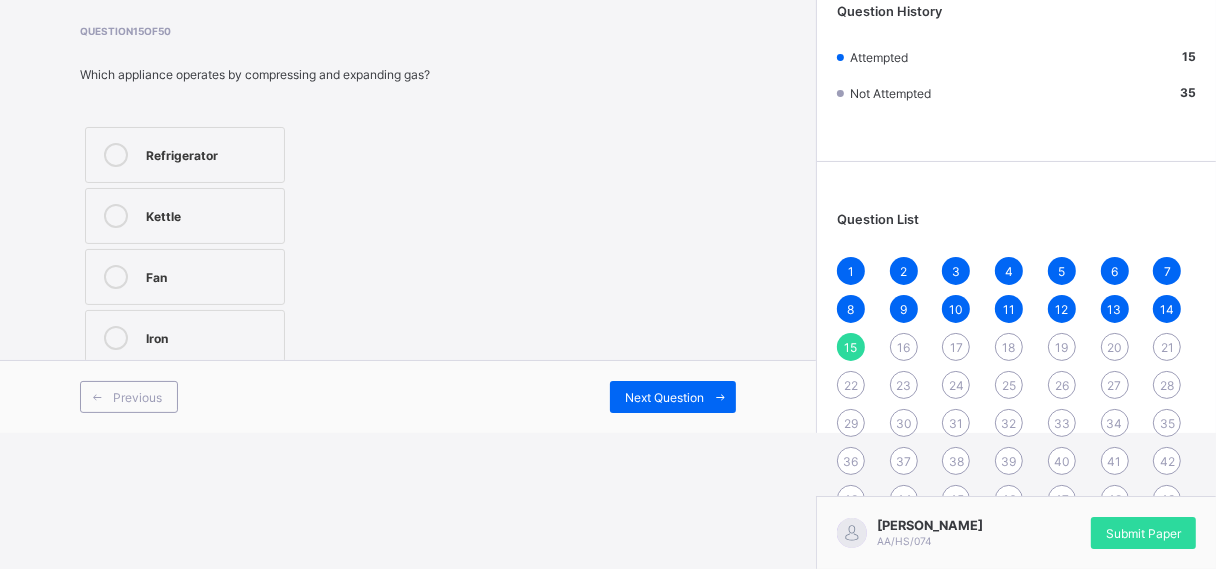 click on "9" at bounding box center (904, 309) 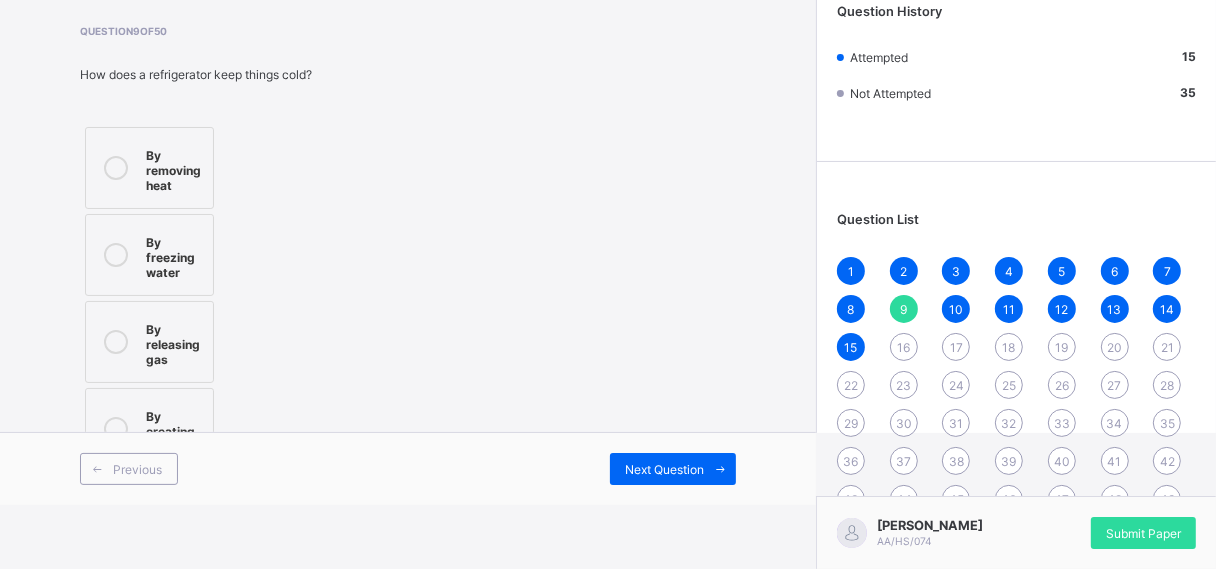 click on "By releasing gas" at bounding box center [149, 342] 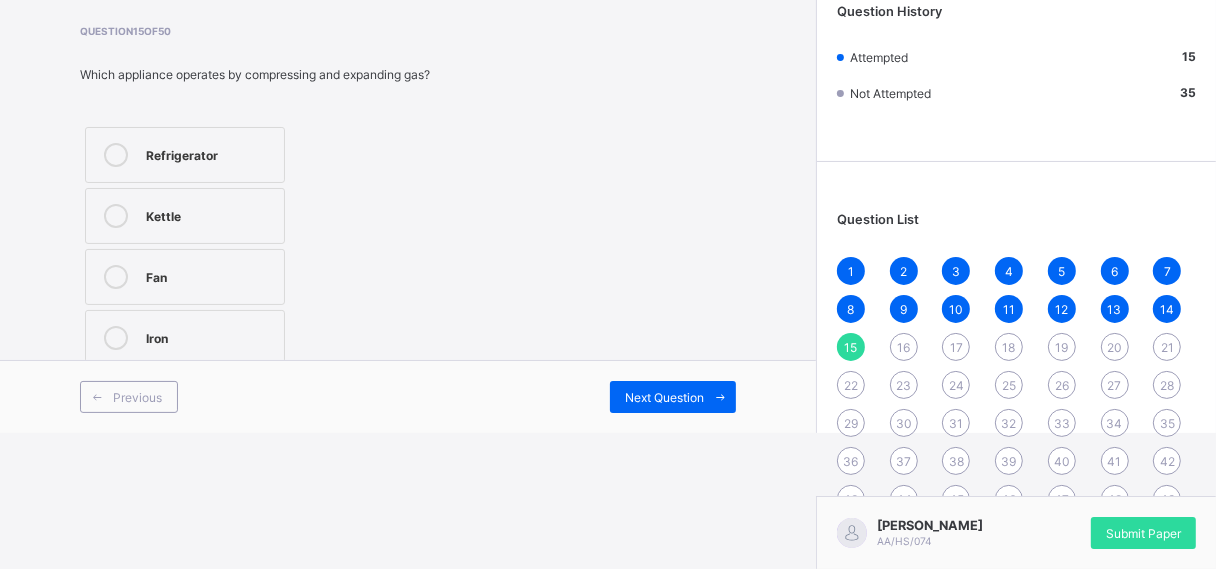 click at bounding box center (720, 397) 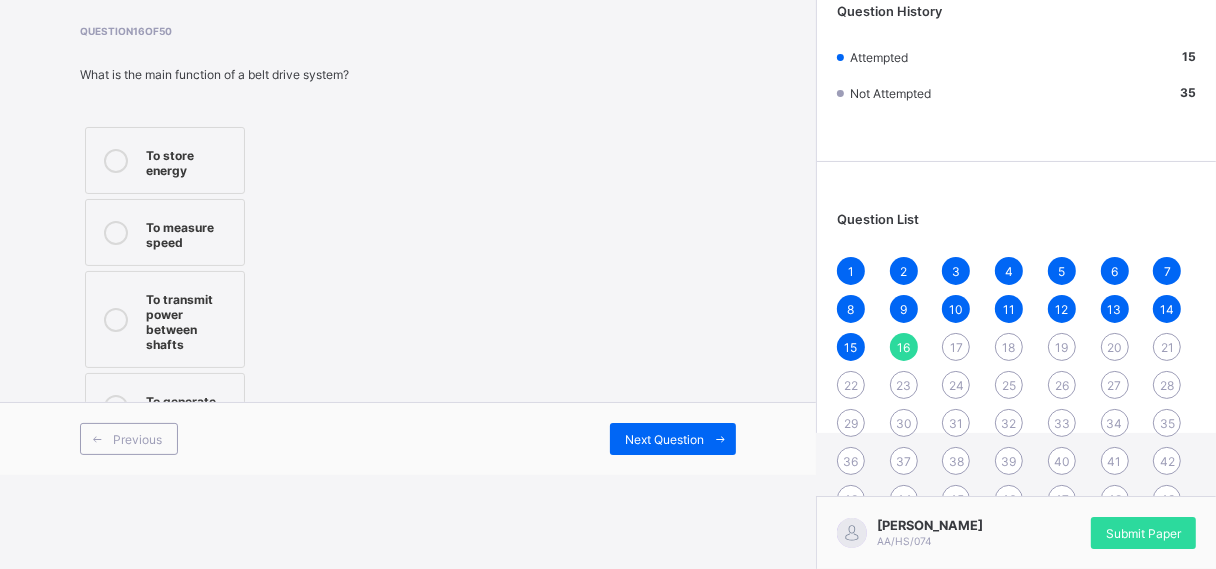 click on "To transmit power between shafts" at bounding box center [190, 319] 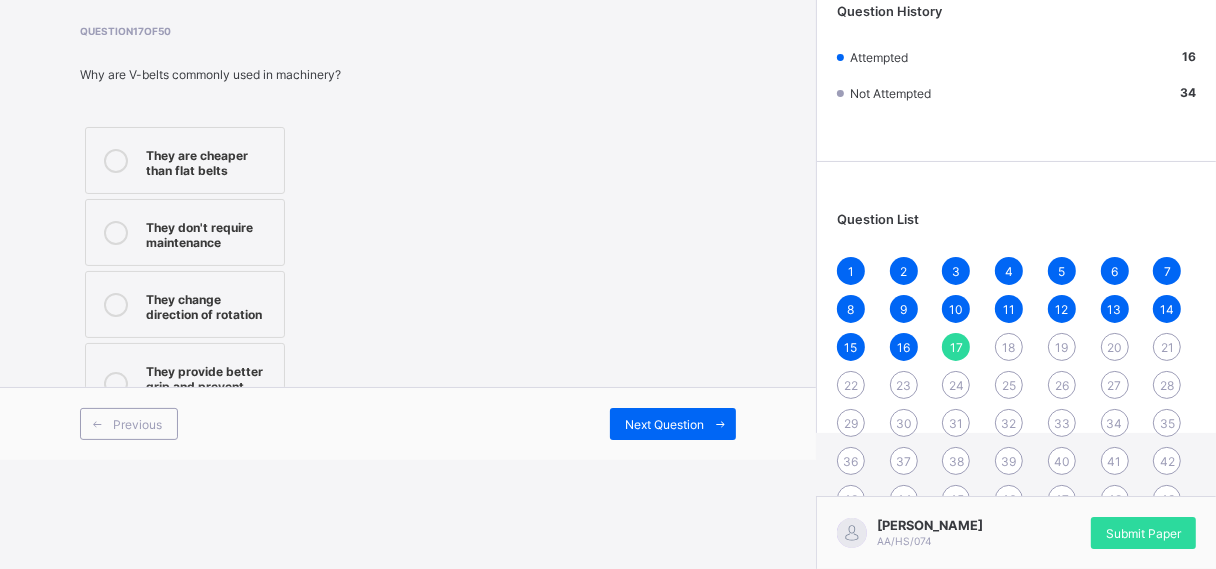 click on "They change direction of rotation" at bounding box center [210, 304] 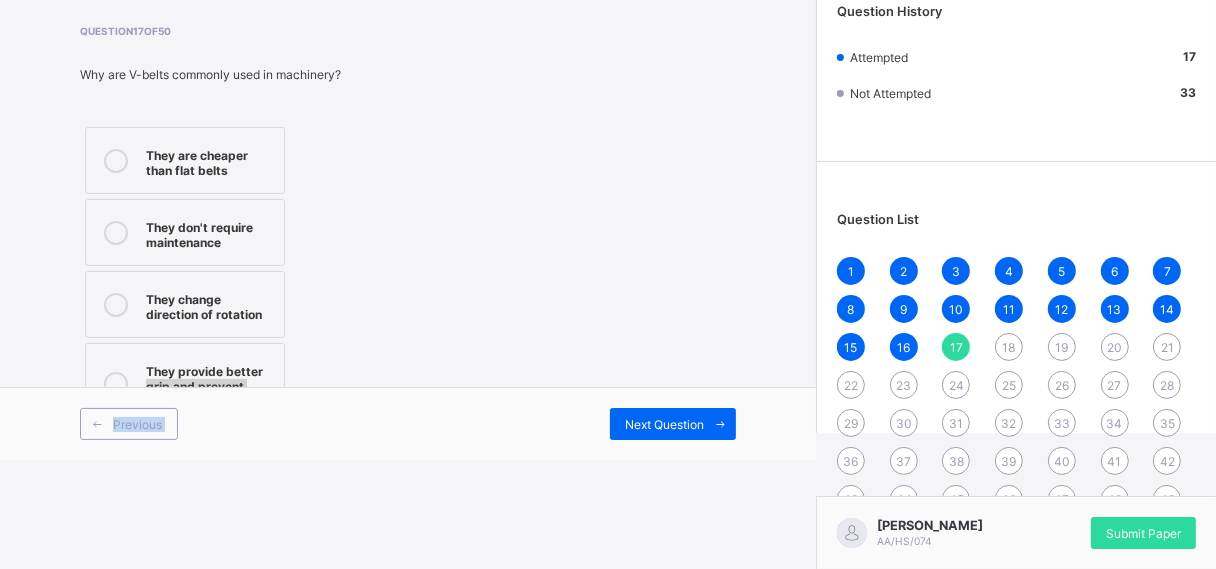 drag, startPoint x: 441, startPoint y: 362, endPoint x: 618, endPoint y: 412, distance: 183.92662 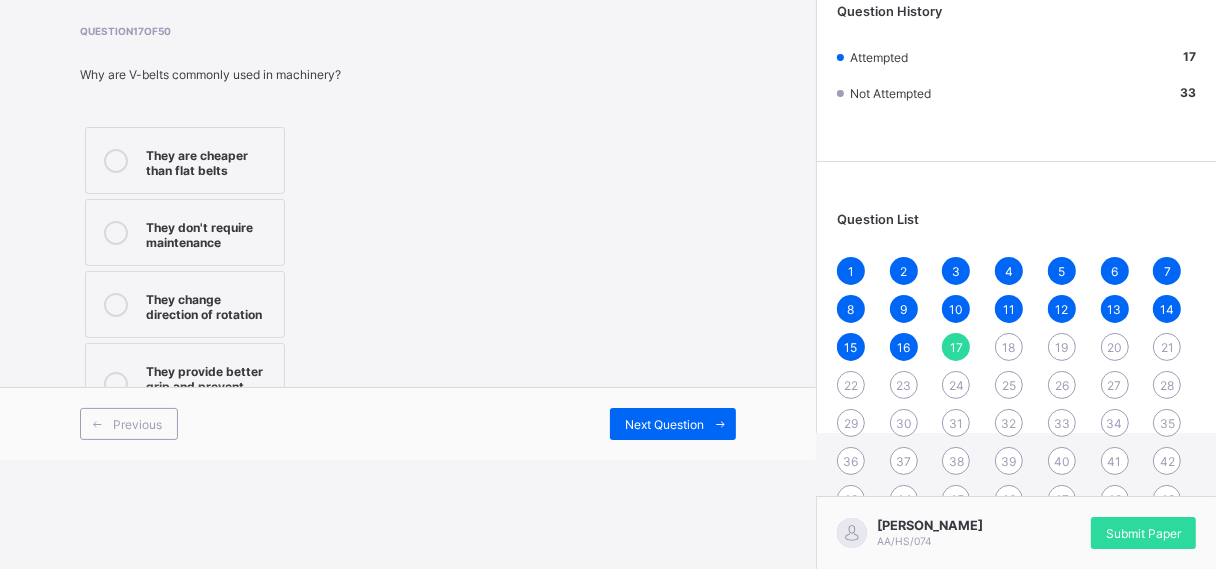 click on "Next Question" at bounding box center [664, 424] 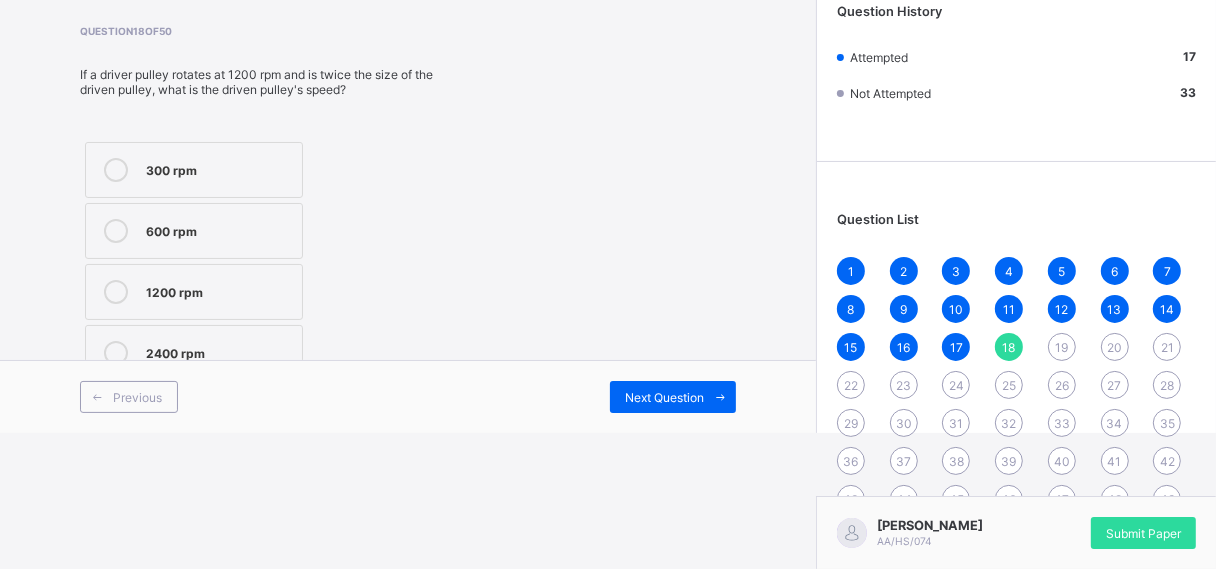 click on "300 rpm 600 rpm 1200 rpm 2400 rpm" at bounding box center [270, 261] 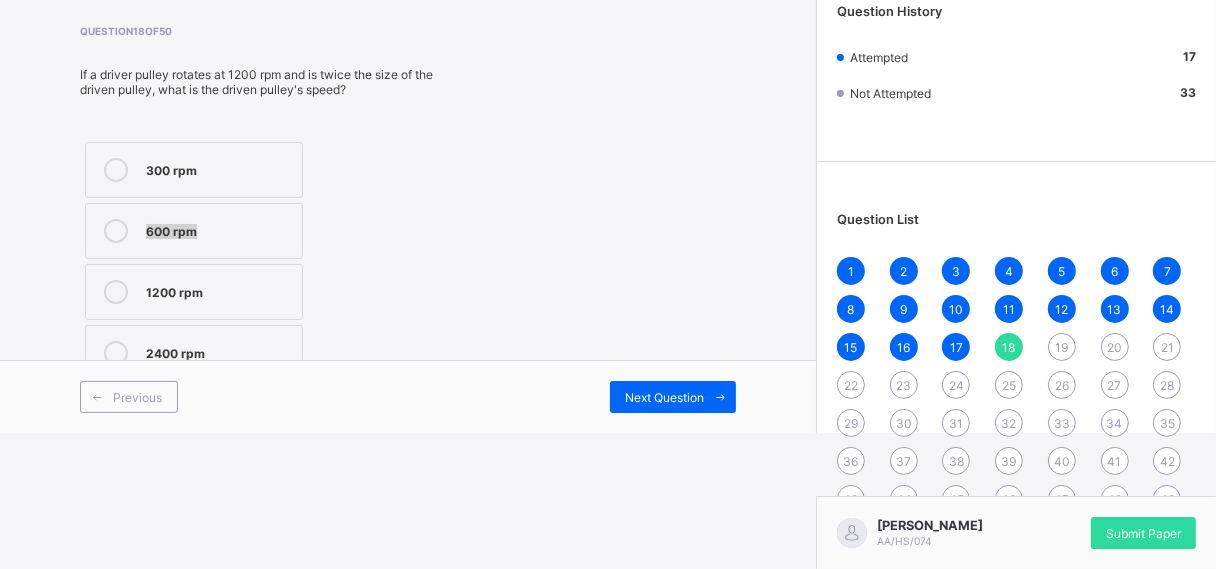 click on "300 rpm 600 rpm 1200 rpm 2400 rpm" at bounding box center [270, 261] 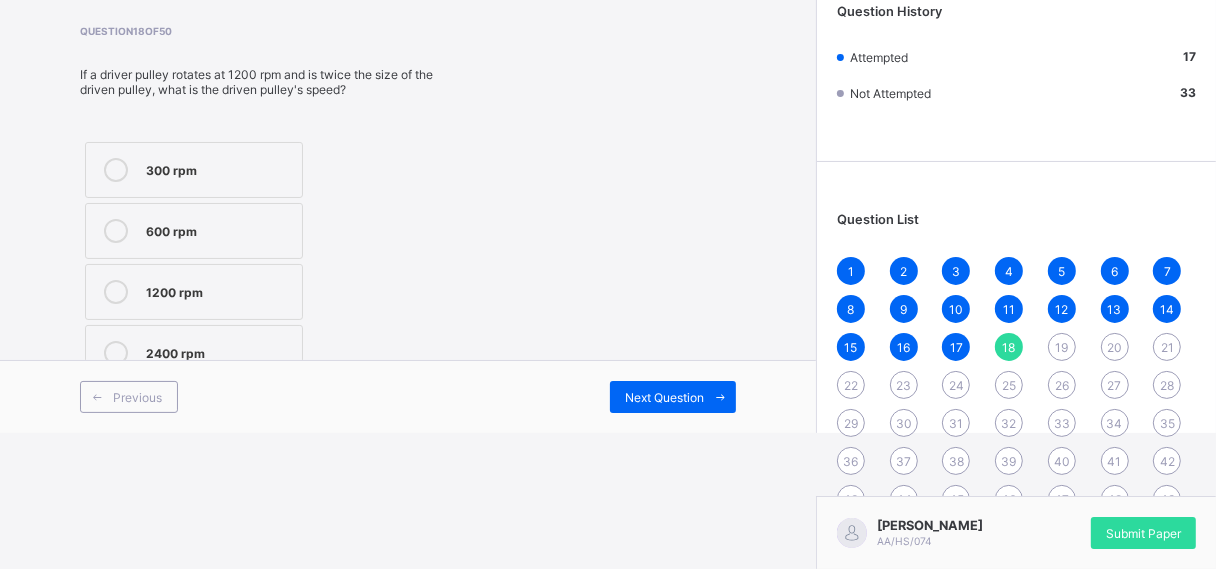 click on "300 rpm 600 rpm 1200 rpm 2400 rpm" at bounding box center (270, 261) 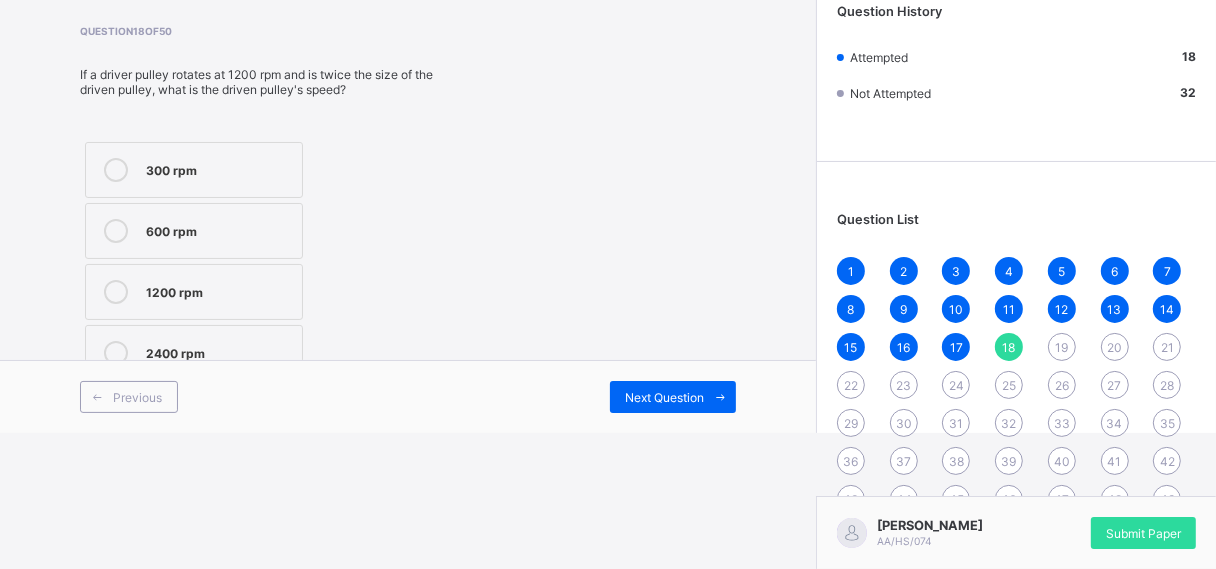 click on "300 rpm" at bounding box center (219, 170) 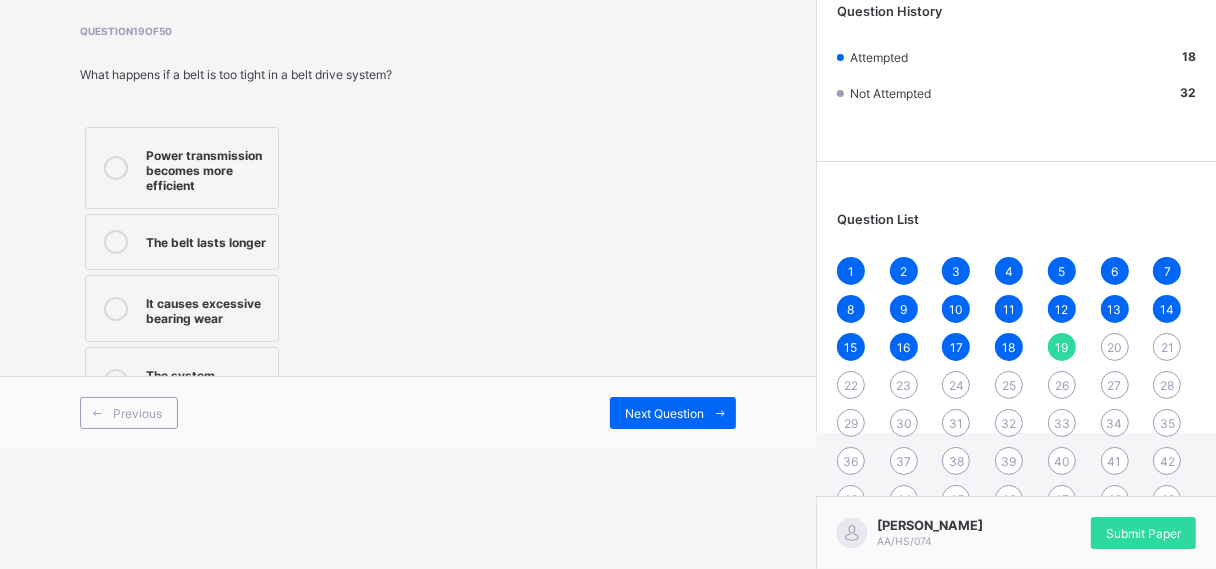 click on "Power transmission becomes more efficient" at bounding box center [207, 168] 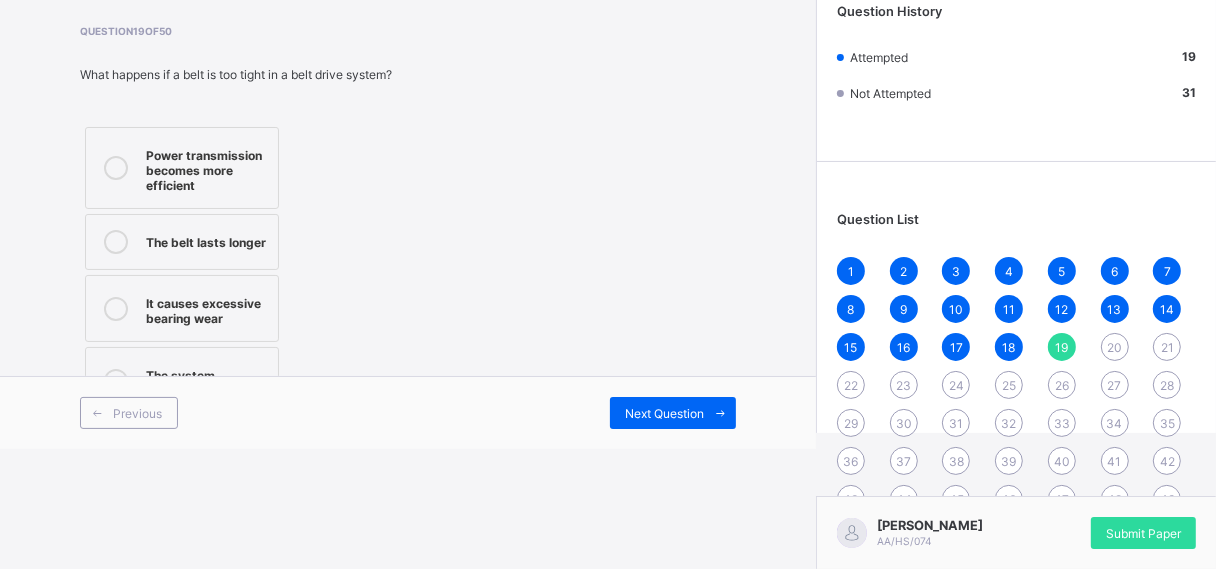 click on "It causes excessive bearing wear" at bounding box center (207, 308) 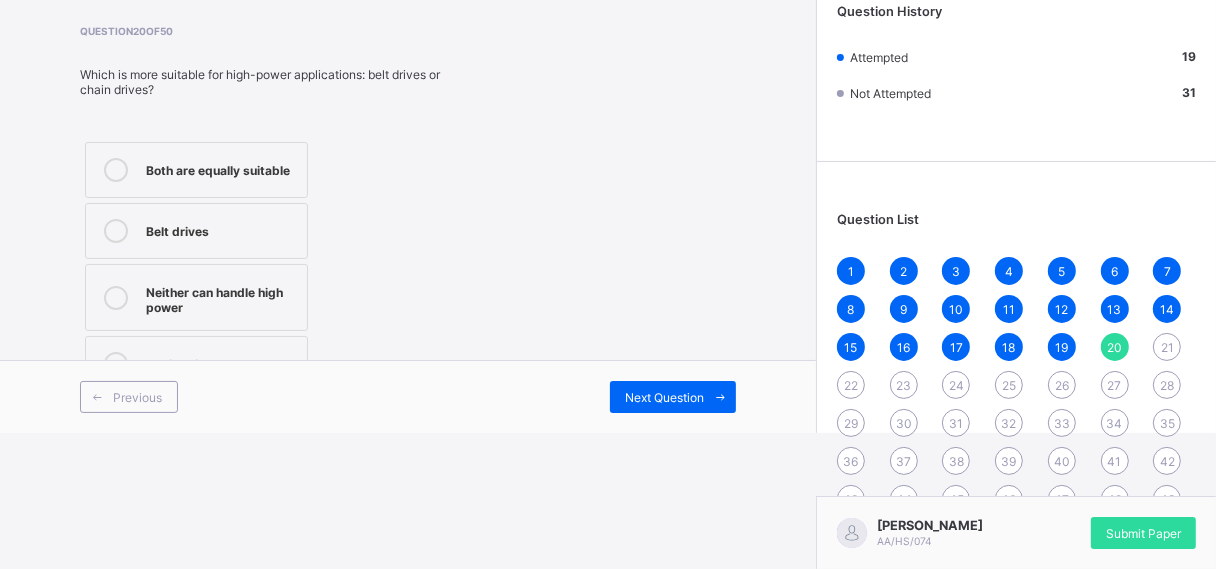 click on "Next Question" at bounding box center (673, 397) 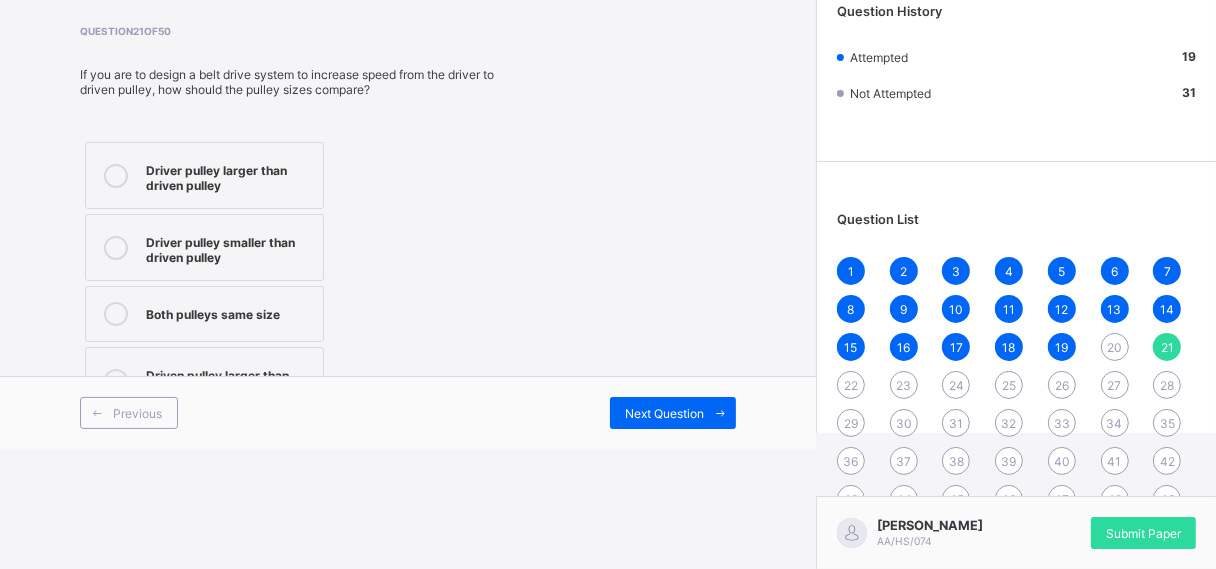 click on "20" at bounding box center (1115, 347) 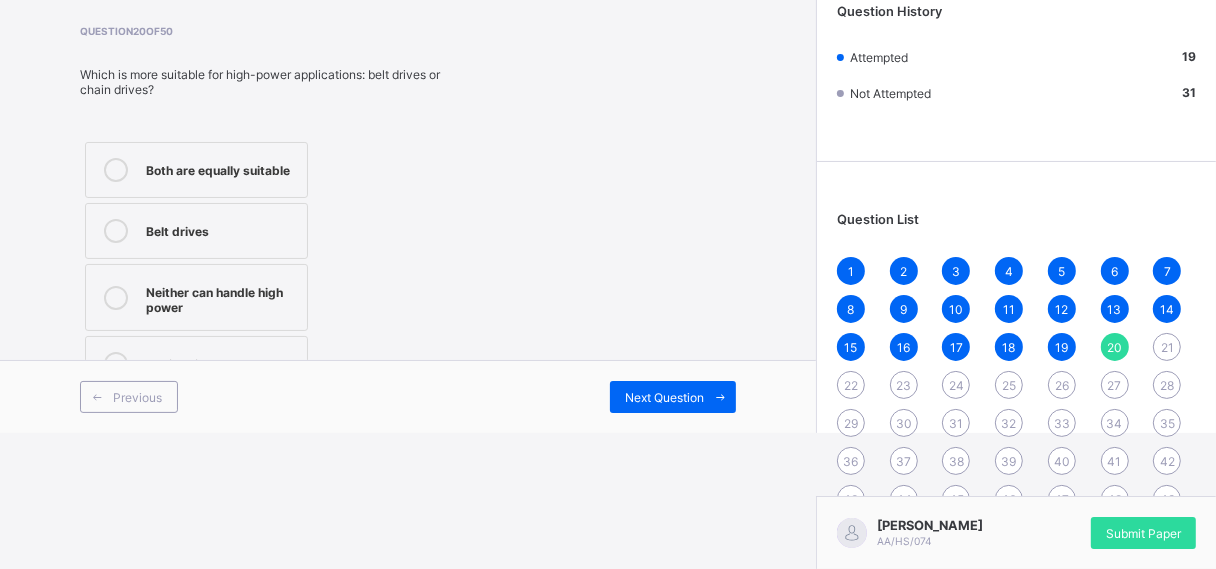 click on "Both are equally suitable" at bounding box center [221, 168] 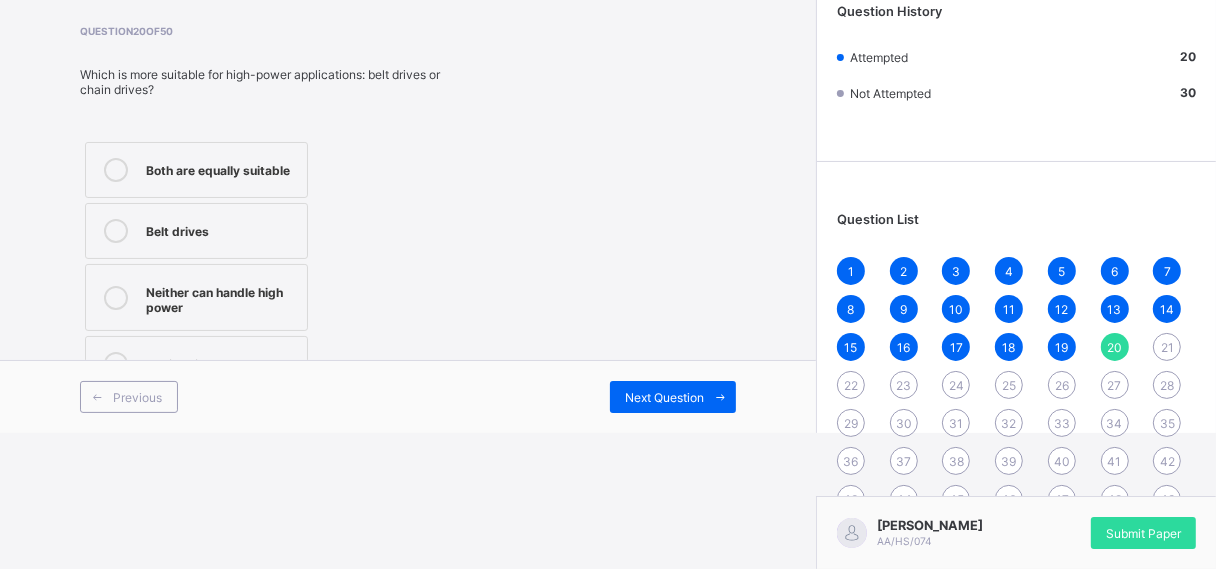 click on "Chain drives" at bounding box center (221, 362) 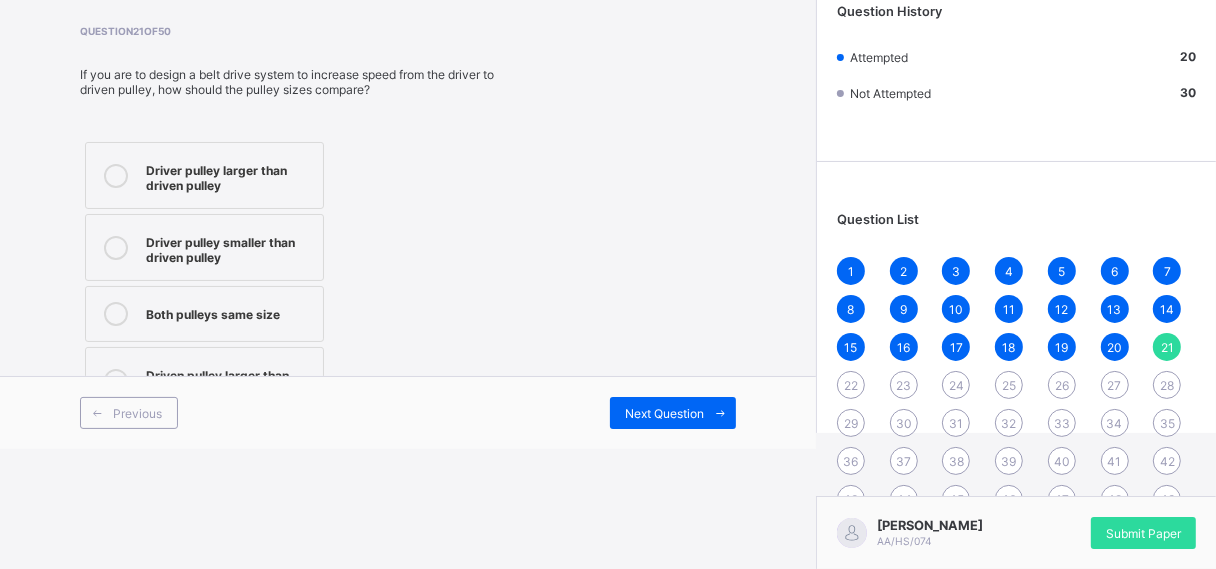 click on "Driver pulley larger than driven pulley" at bounding box center [204, 175] 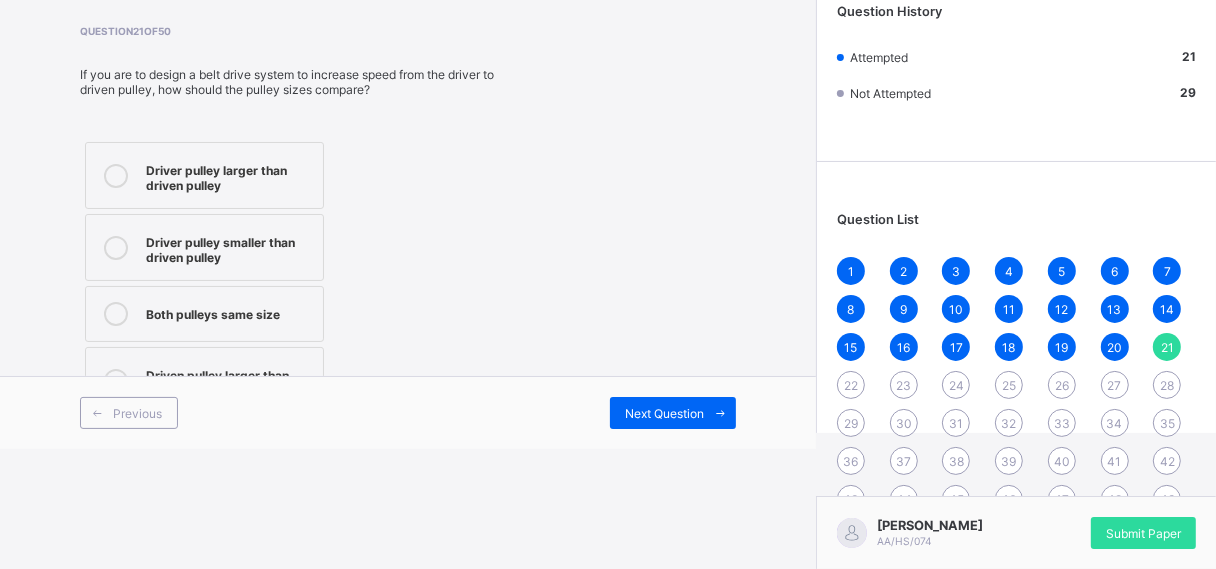 click on "Next Question" at bounding box center (673, 413) 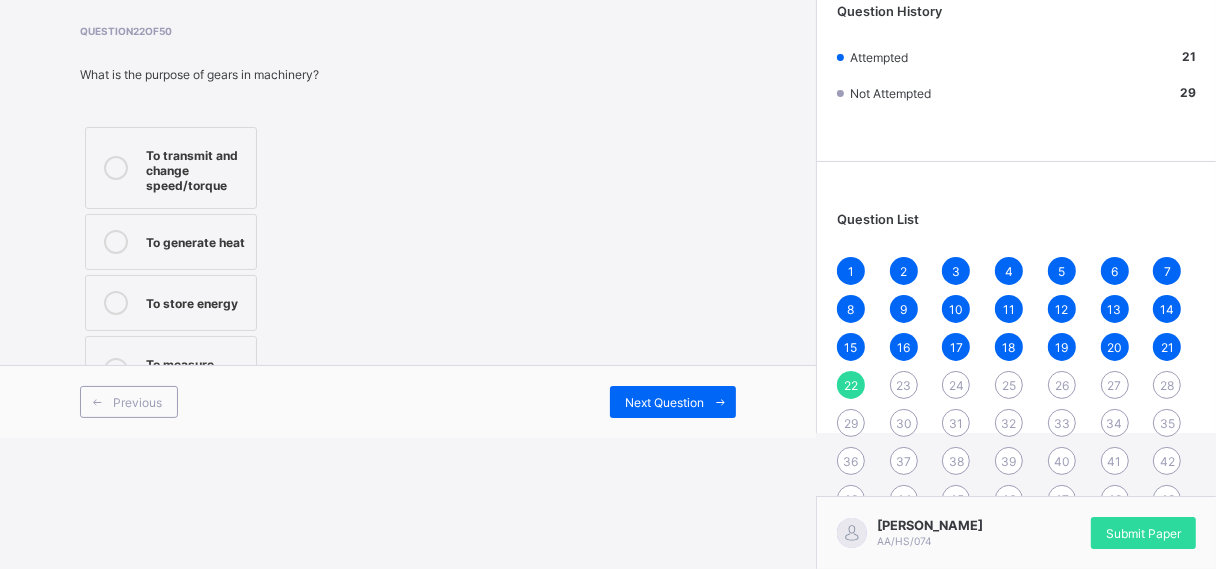 click on "To transmit and change speed/torque" at bounding box center (196, 168) 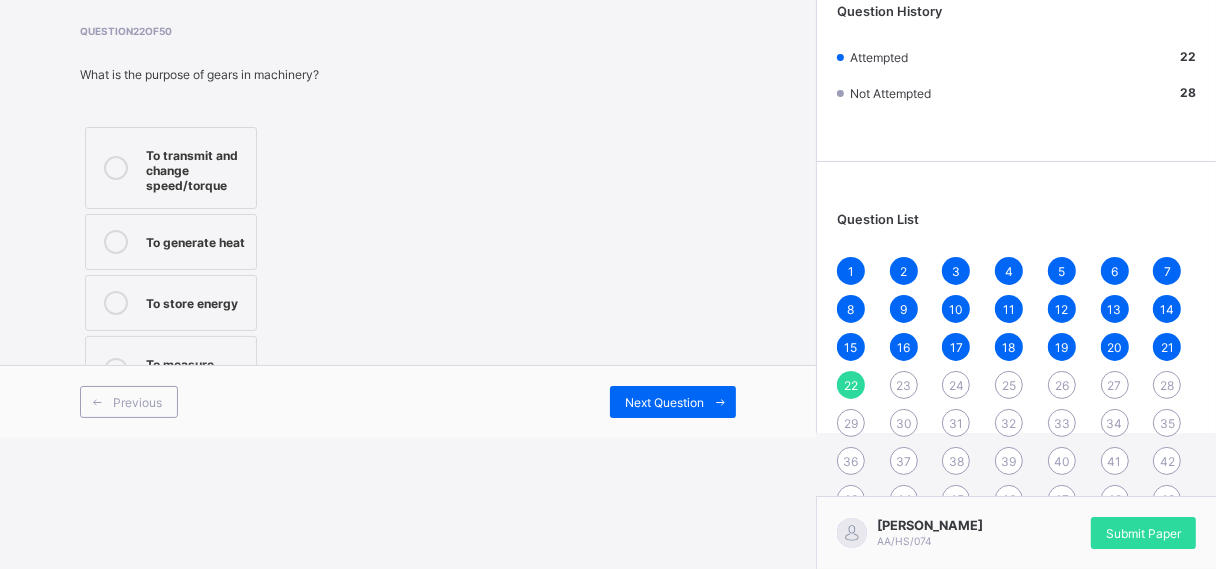 click on "Next Question" at bounding box center [673, 402] 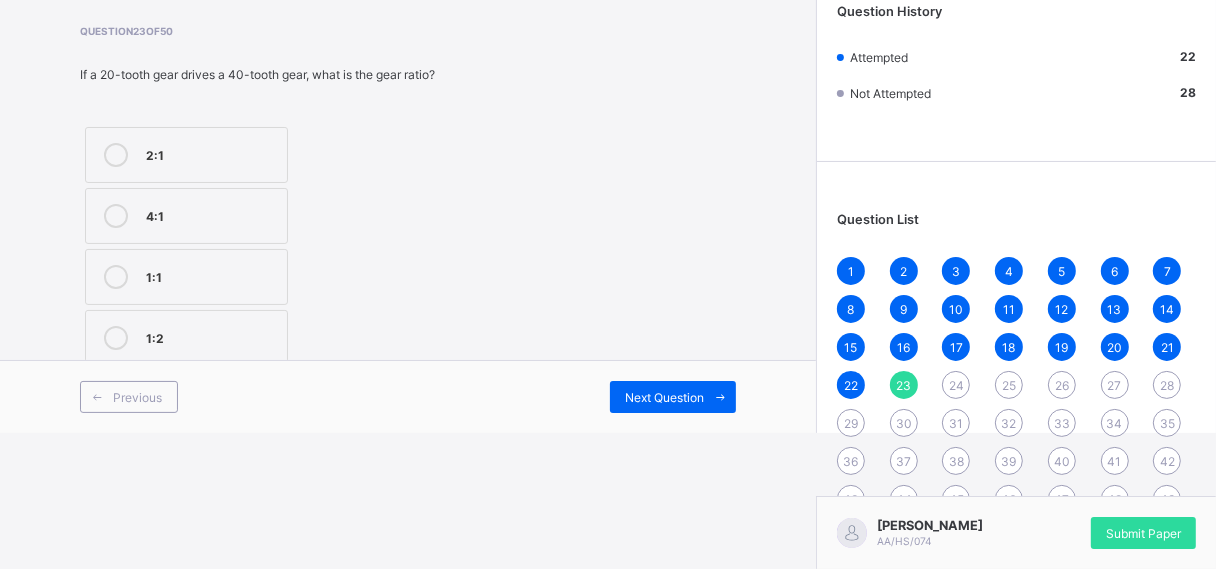 click on "1:2" at bounding box center (211, 336) 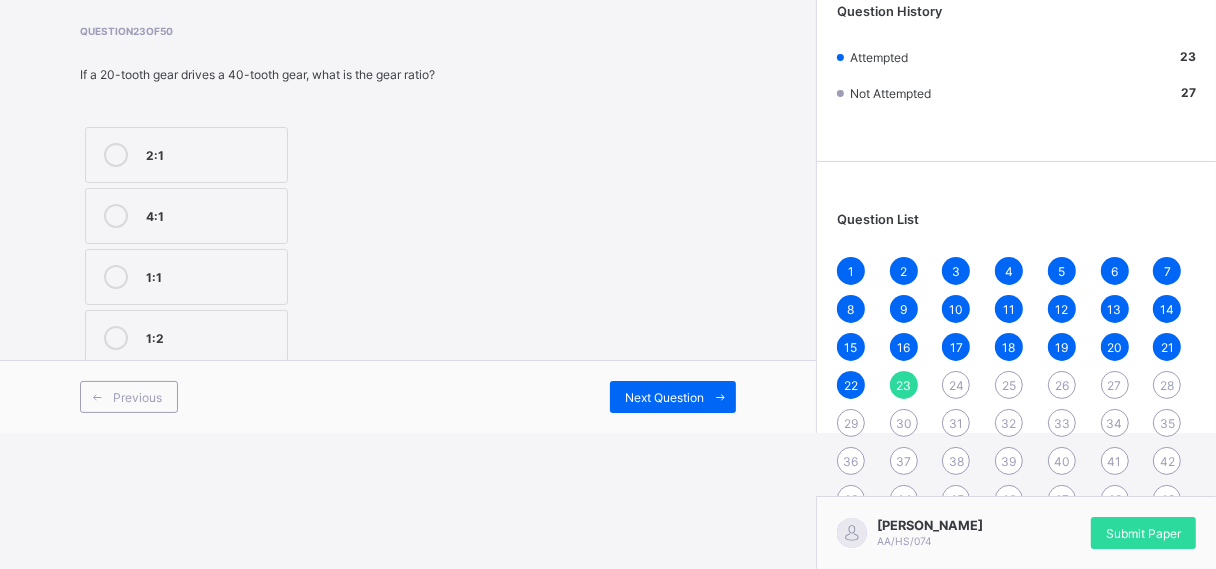 click on "Next Question" at bounding box center (664, 397) 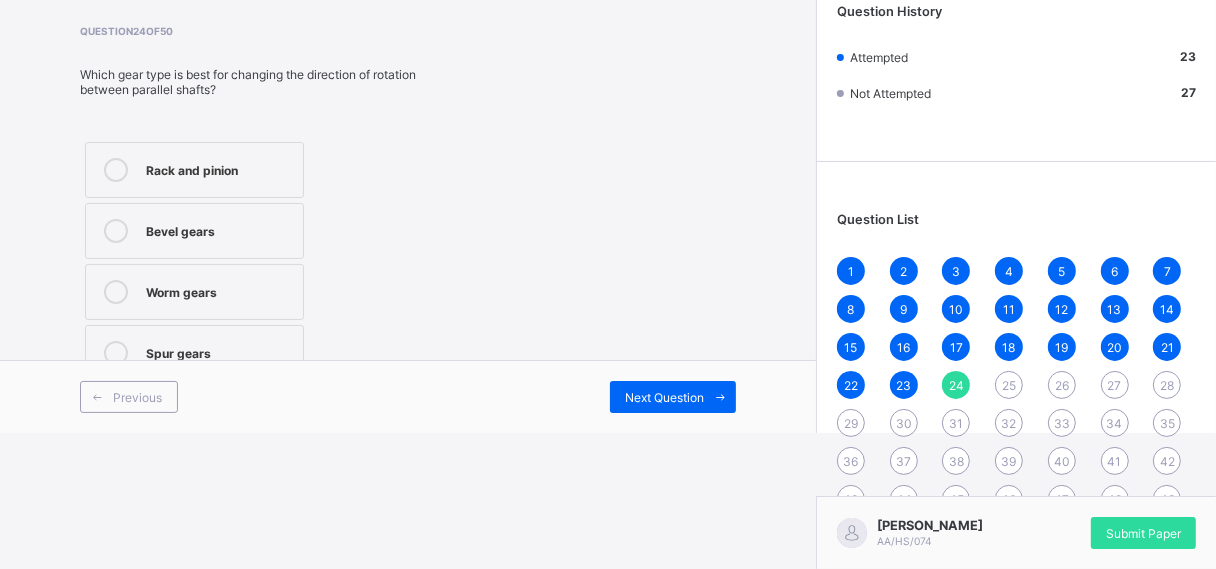 click on "Bevel gears" at bounding box center (194, 231) 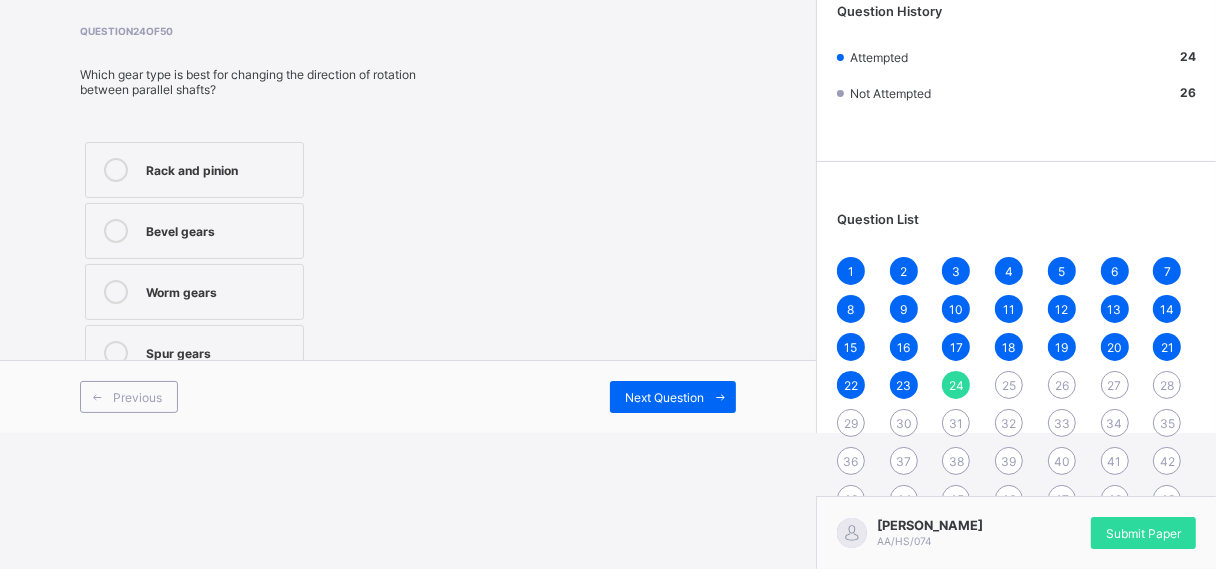 click on "Next Question" at bounding box center [664, 397] 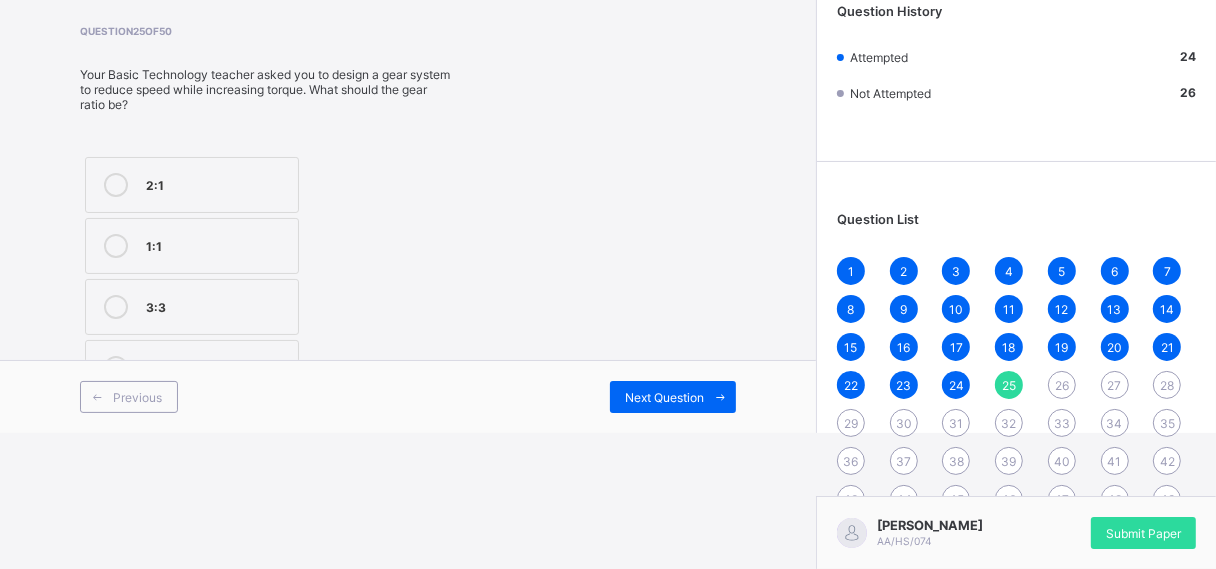click on "2:1" at bounding box center (192, 185) 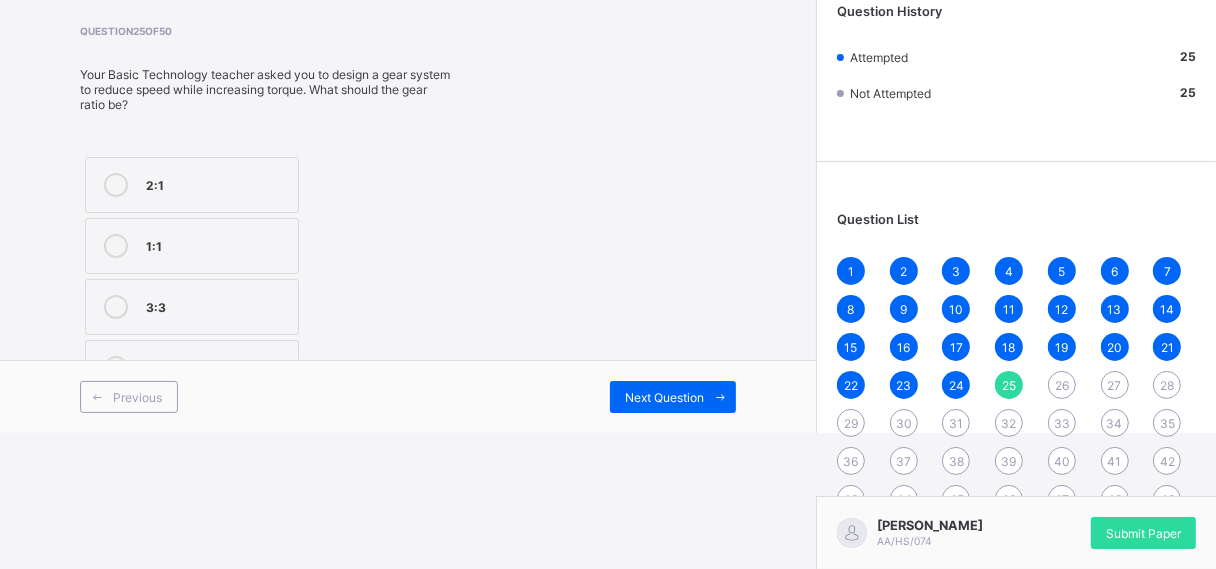 click on "Next Question" at bounding box center [673, 397] 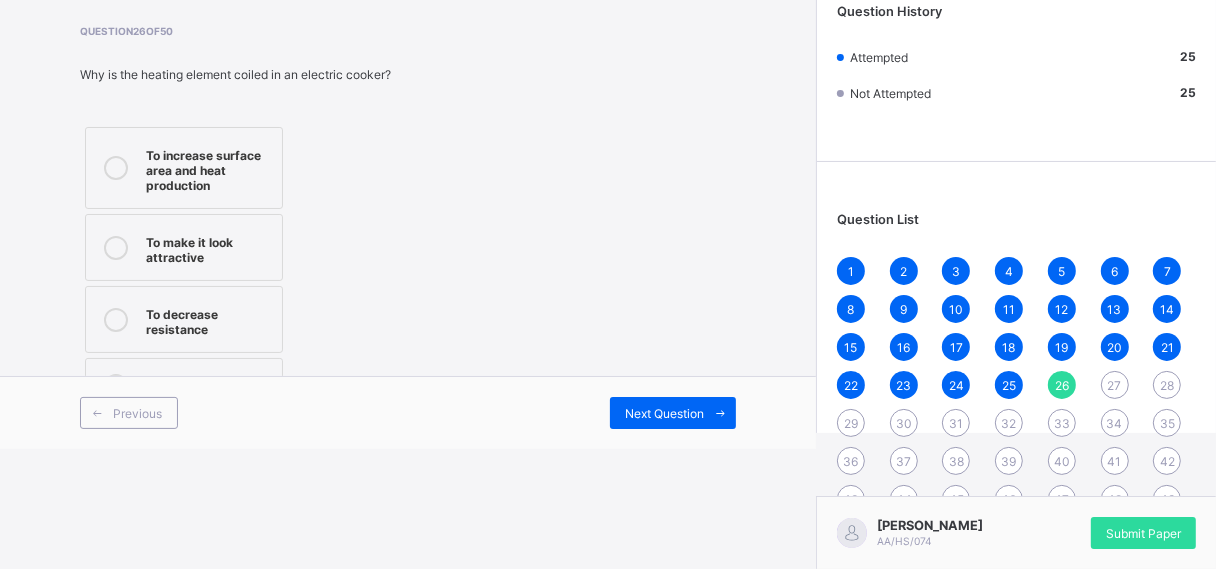 click on "To increase surface area and heat production" at bounding box center [209, 168] 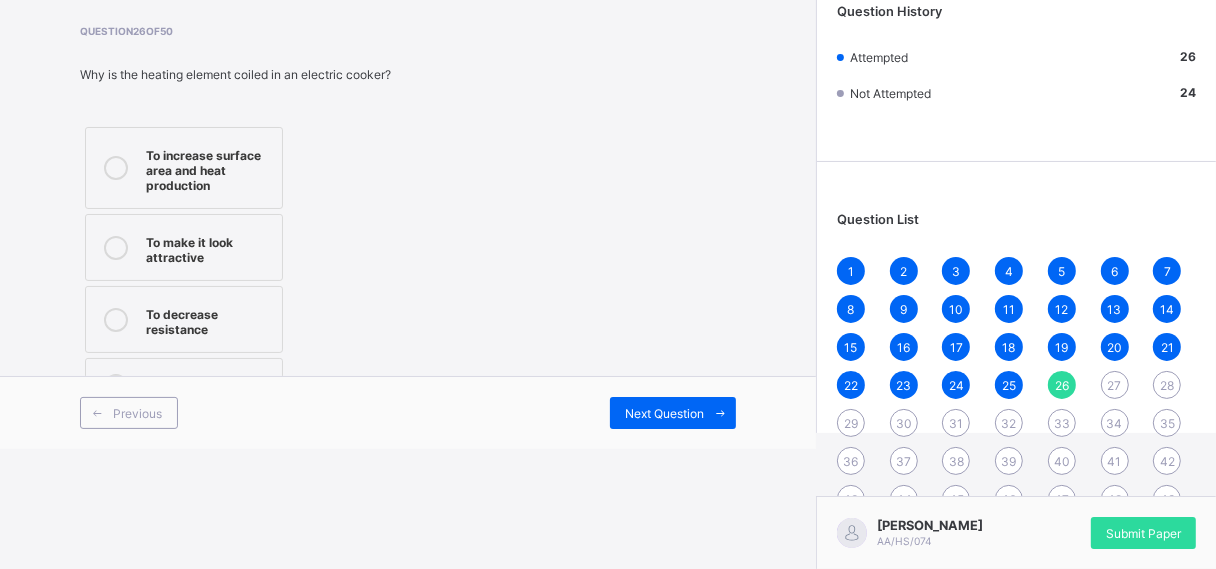click on "To make it look attractive" at bounding box center (184, 247) 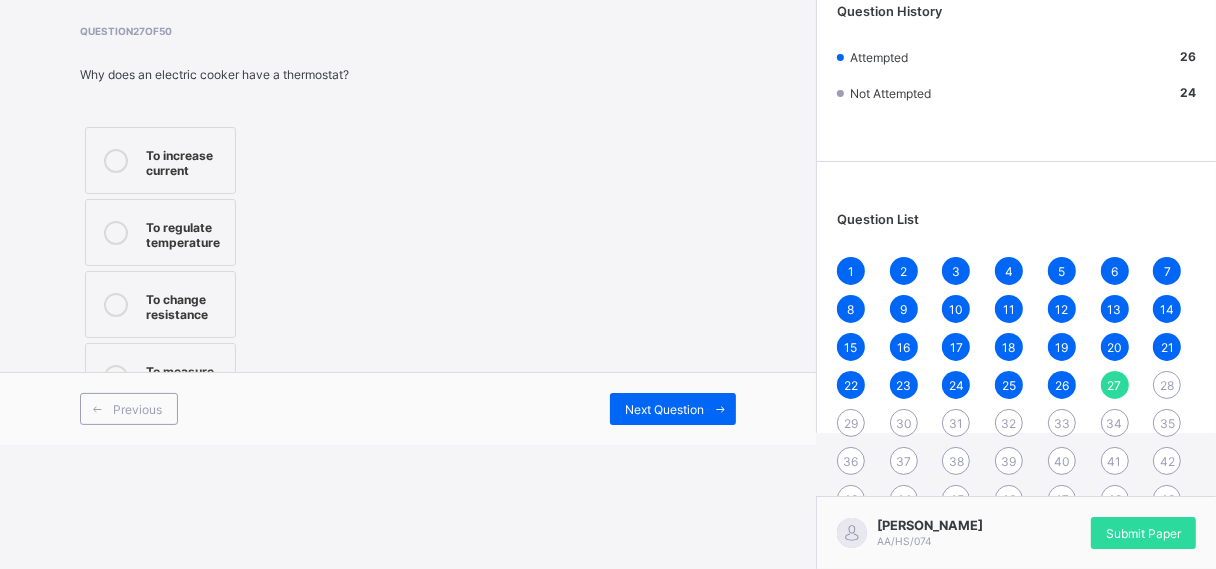 click on "To regulate temperature" at bounding box center [160, 232] 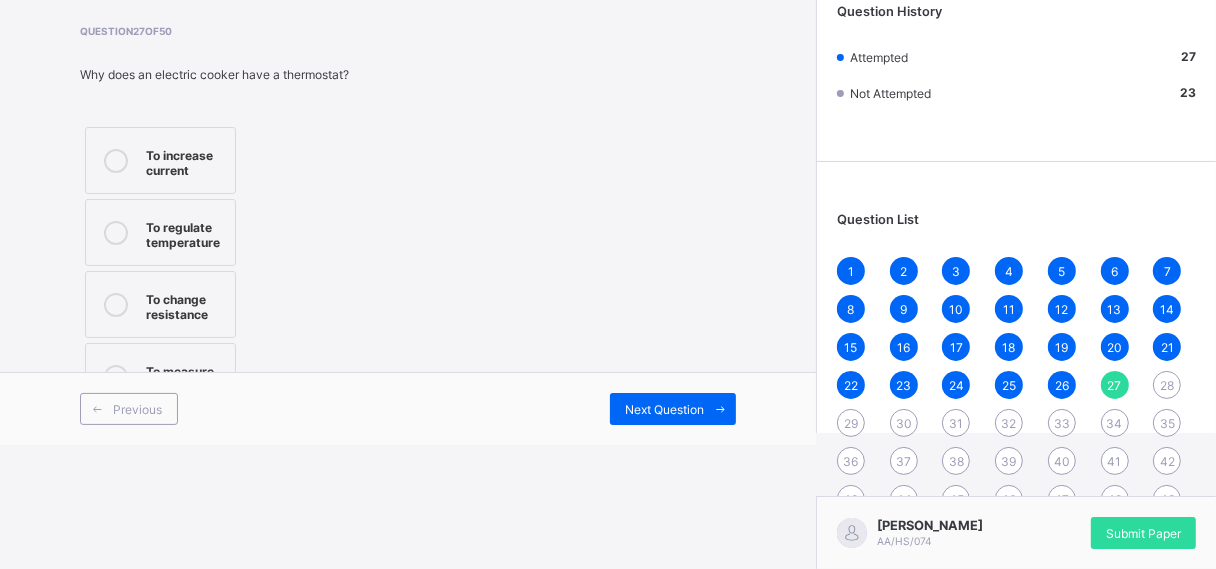click at bounding box center [720, 409] 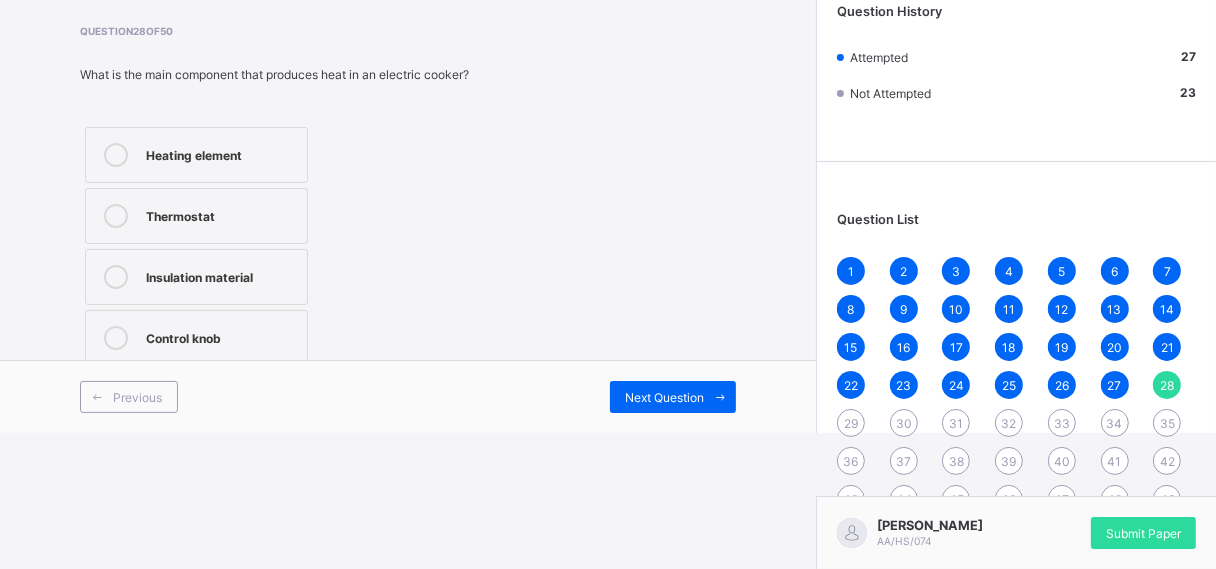 click on "Thermostat" at bounding box center [221, 214] 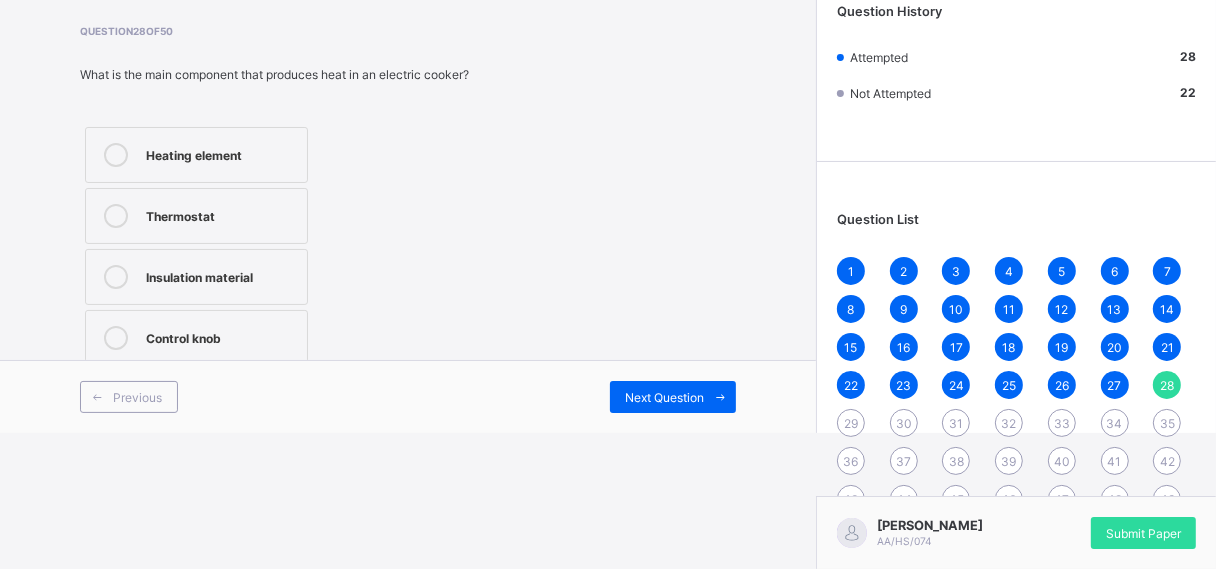 click on "Heating element" at bounding box center [221, 153] 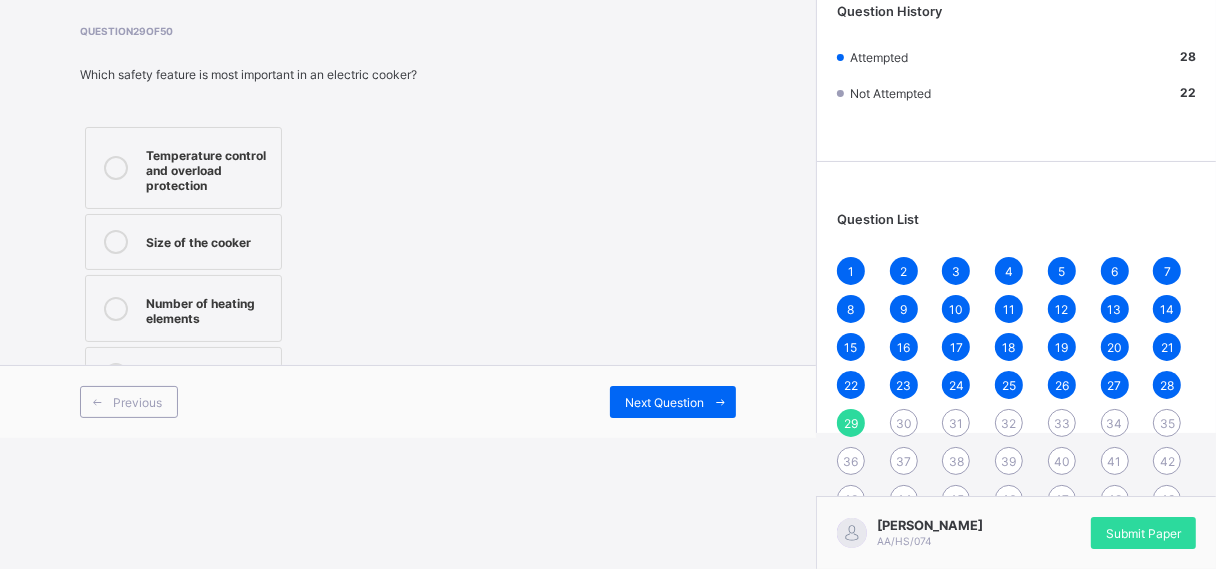 click on "Temperature control and overload protection" at bounding box center [208, 168] 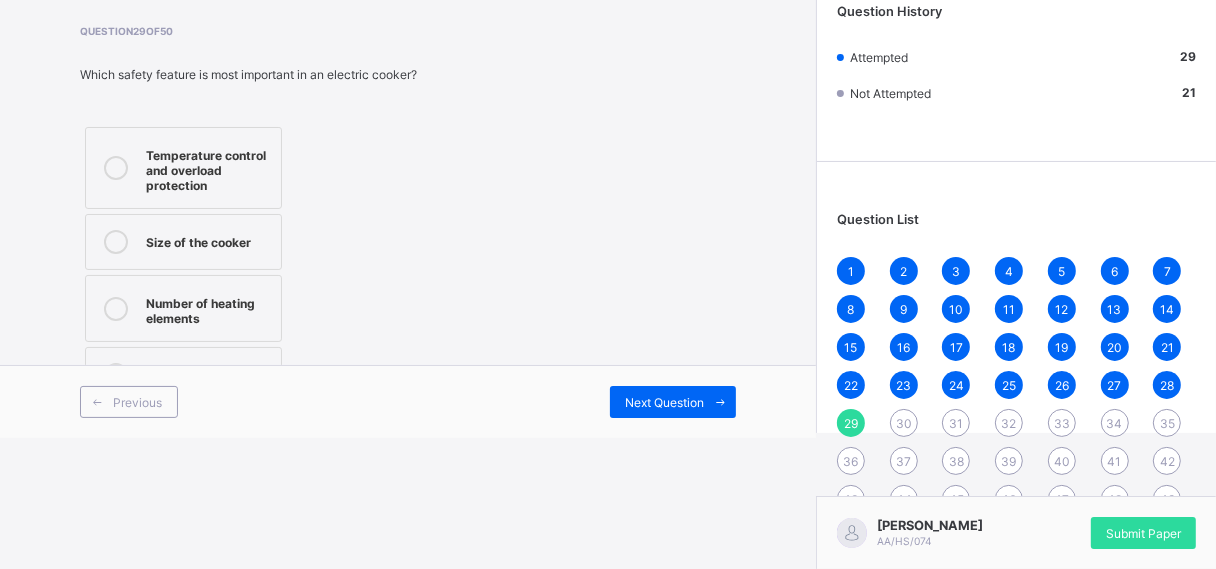 click on "Next Question" at bounding box center (664, 402) 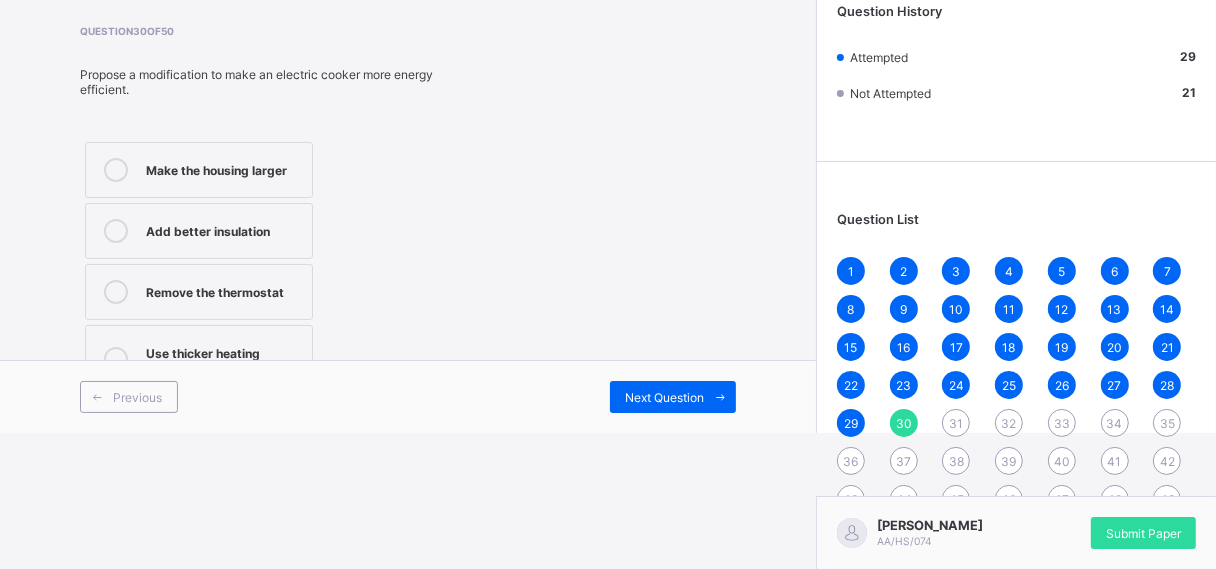 click on "Make the housing larger Add better insulation Remove the thermostat Use thicker heating elements" at bounding box center (199, 267) 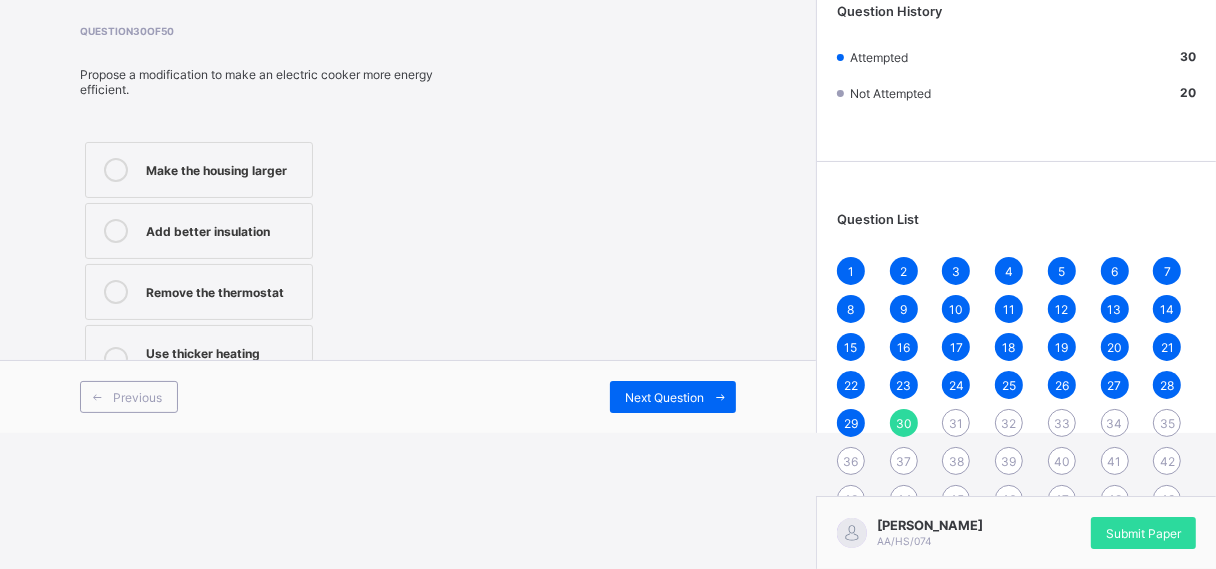 click on "Add better insulation" at bounding box center (199, 231) 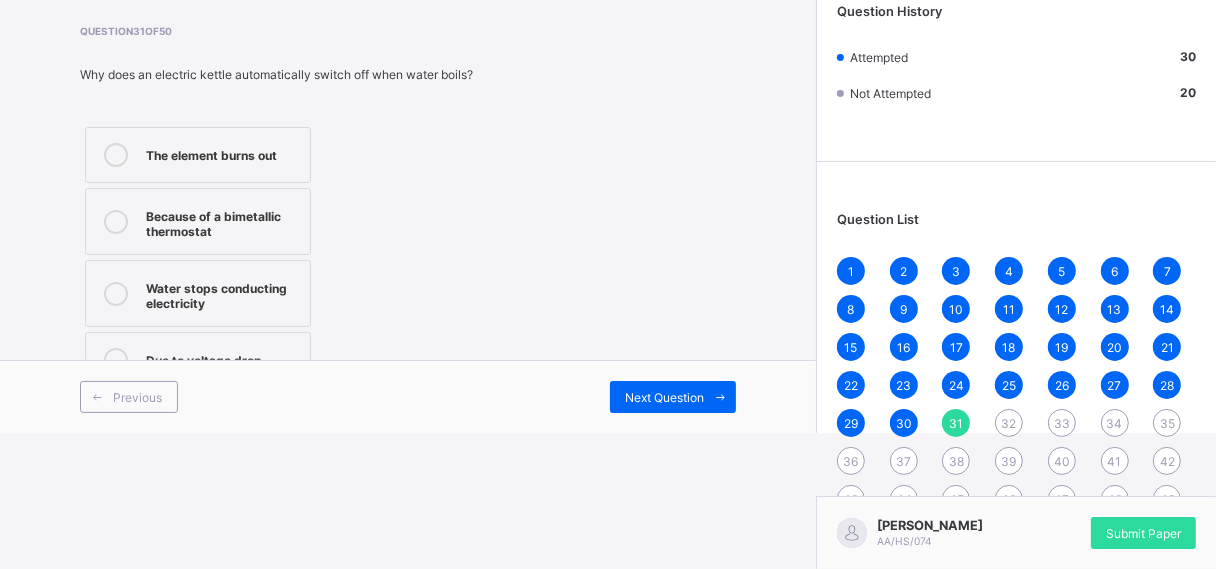 click on "Because of a bimetallic thermostat" at bounding box center (223, 221) 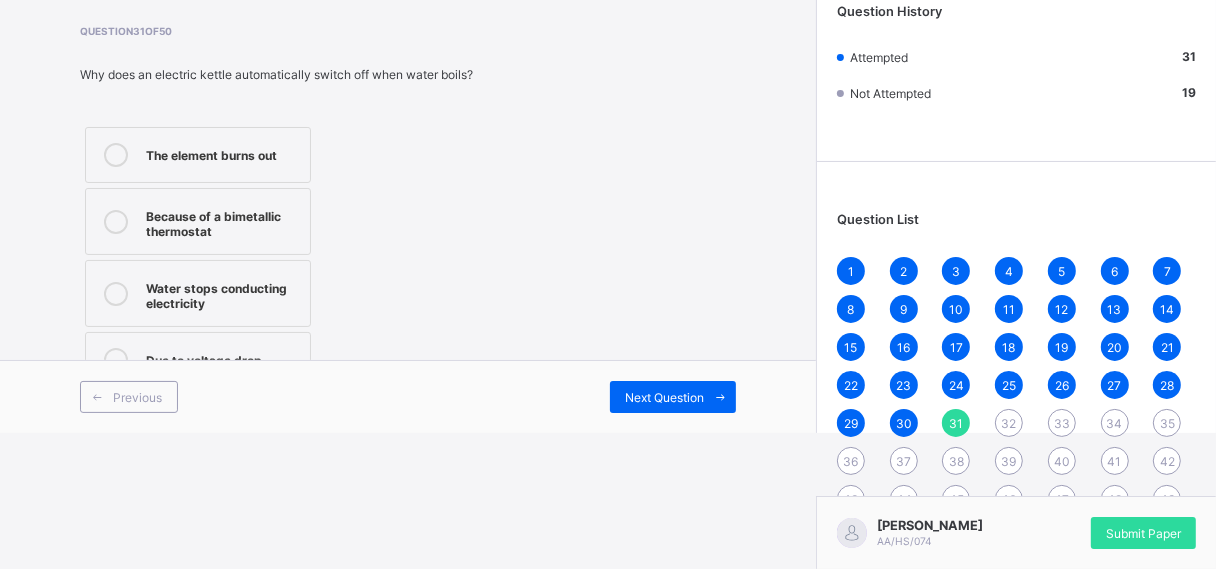 click on "Due to voltage drop" at bounding box center [223, 358] 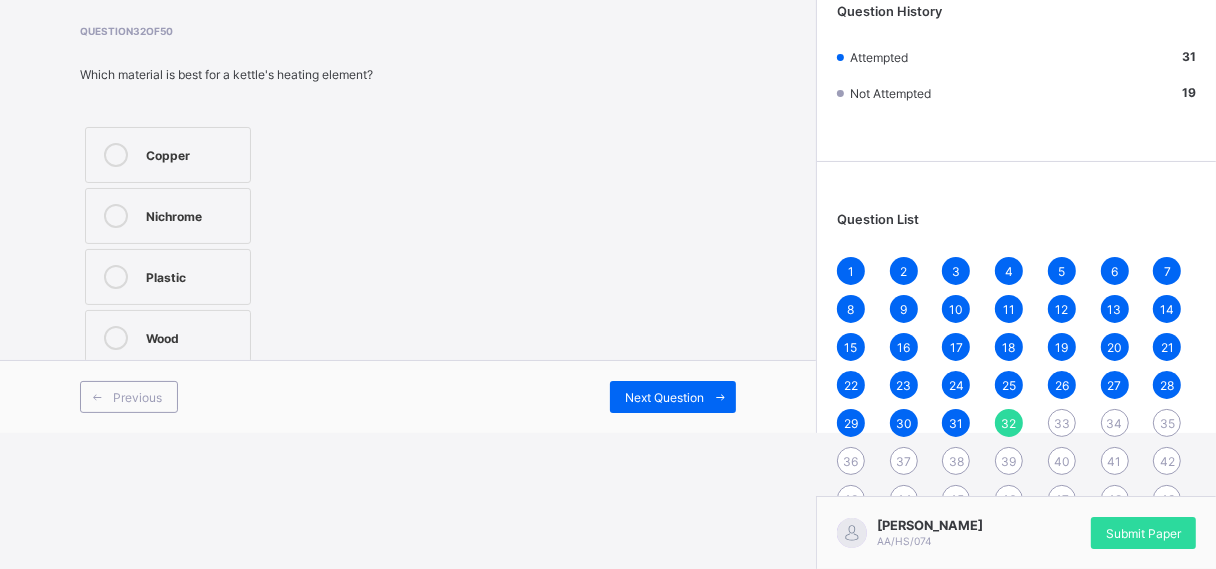 click on "Nichrome" at bounding box center (193, 214) 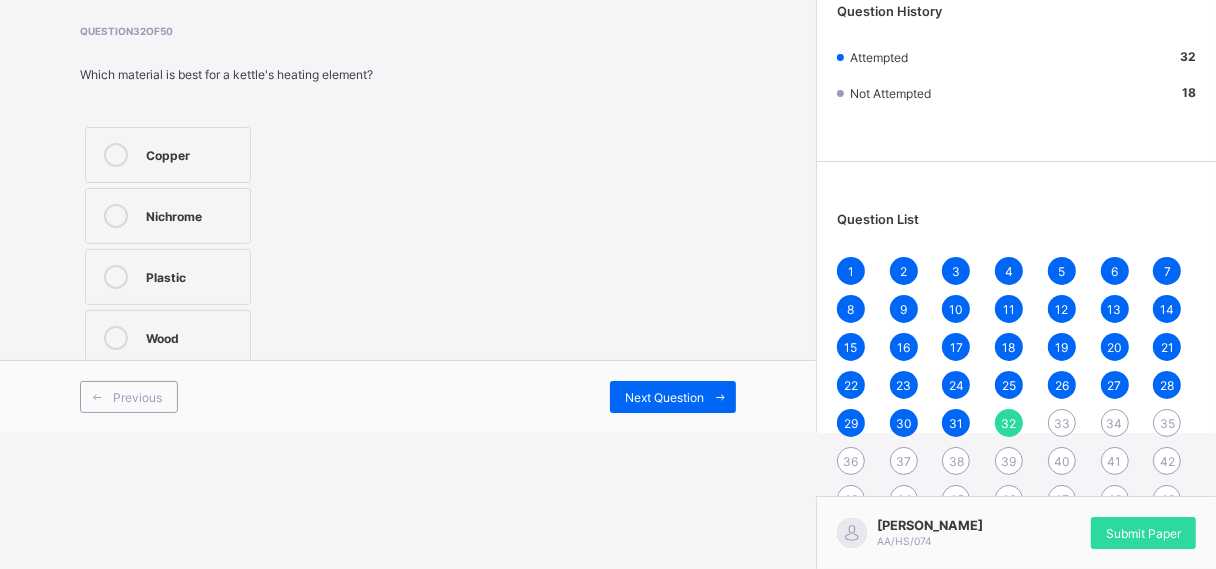 click on "Next Question" at bounding box center [673, 397] 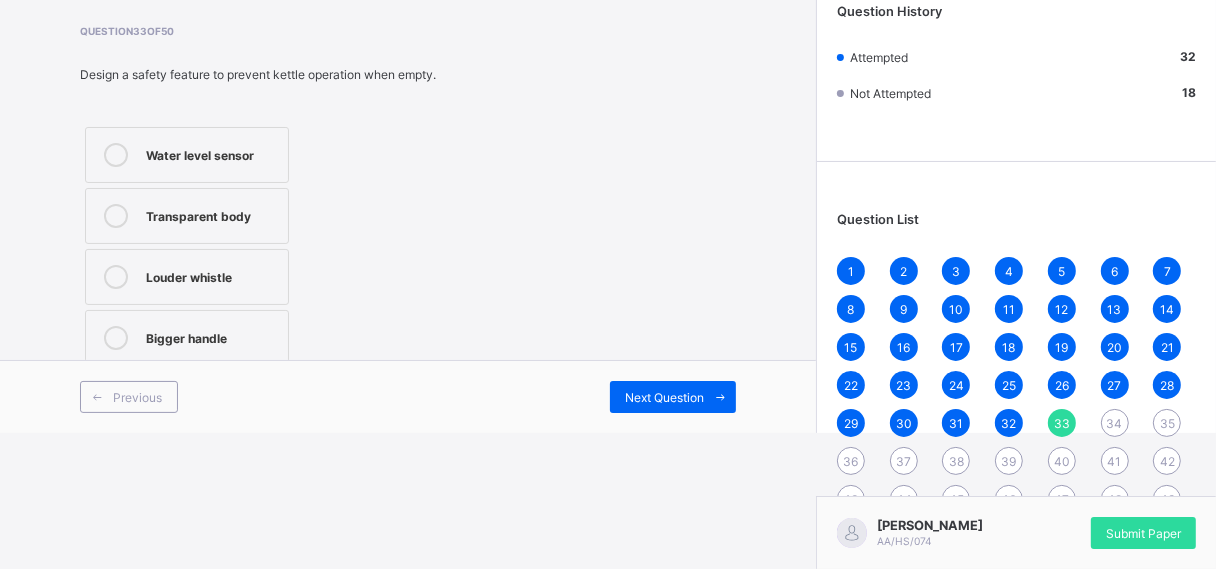 click on "Water level sensor" at bounding box center (212, 155) 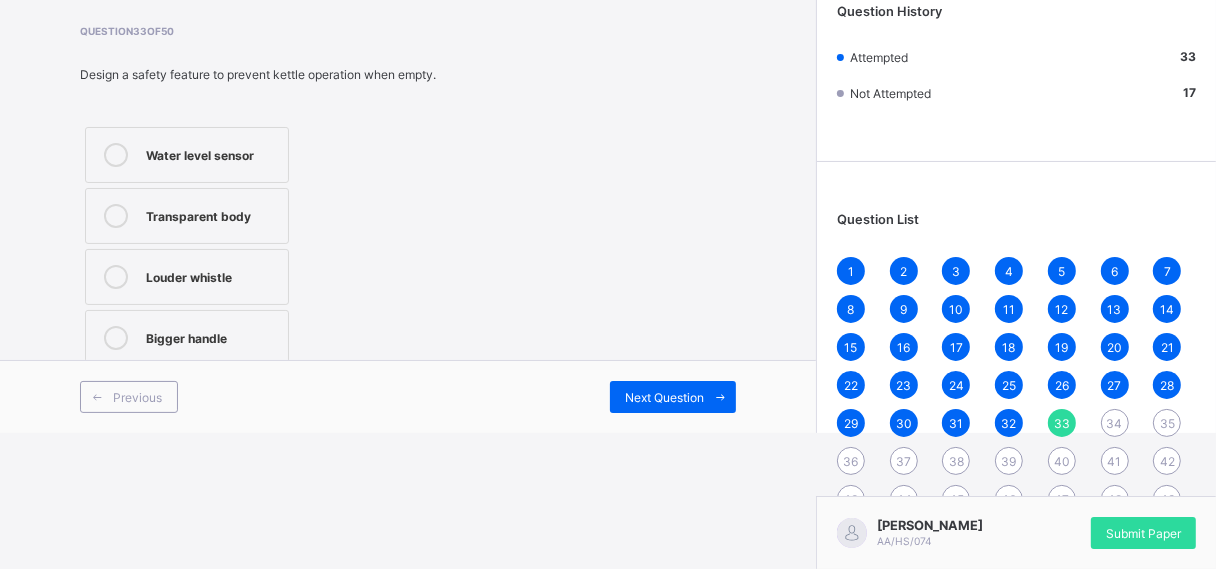 click on "Previous Next Question" at bounding box center [408, 396] 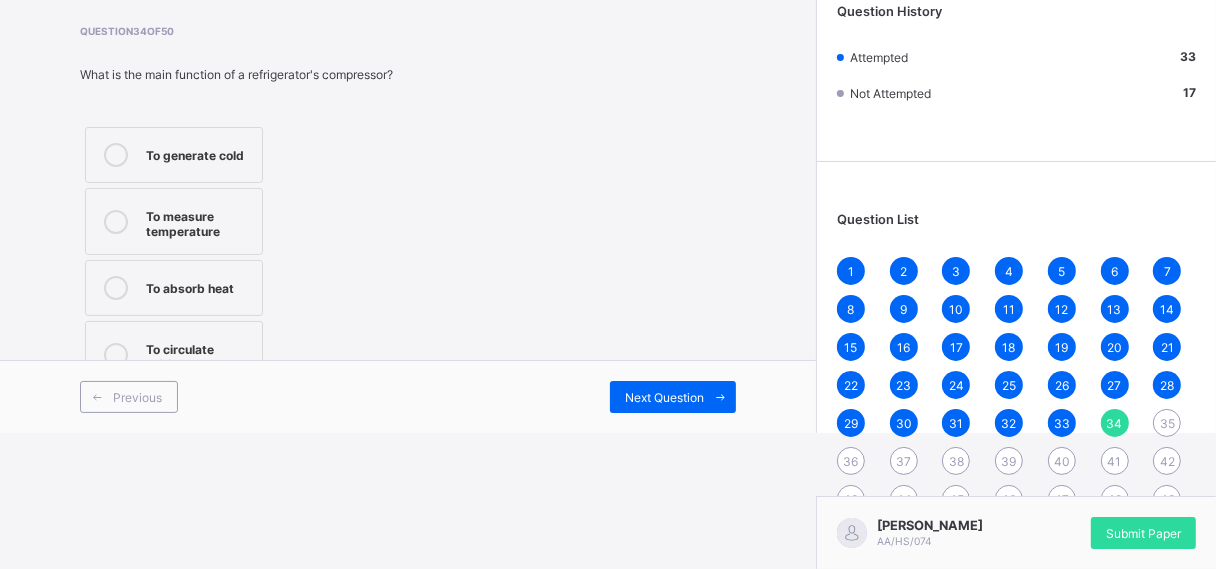 click on "To measure temperature" at bounding box center (199, 221) 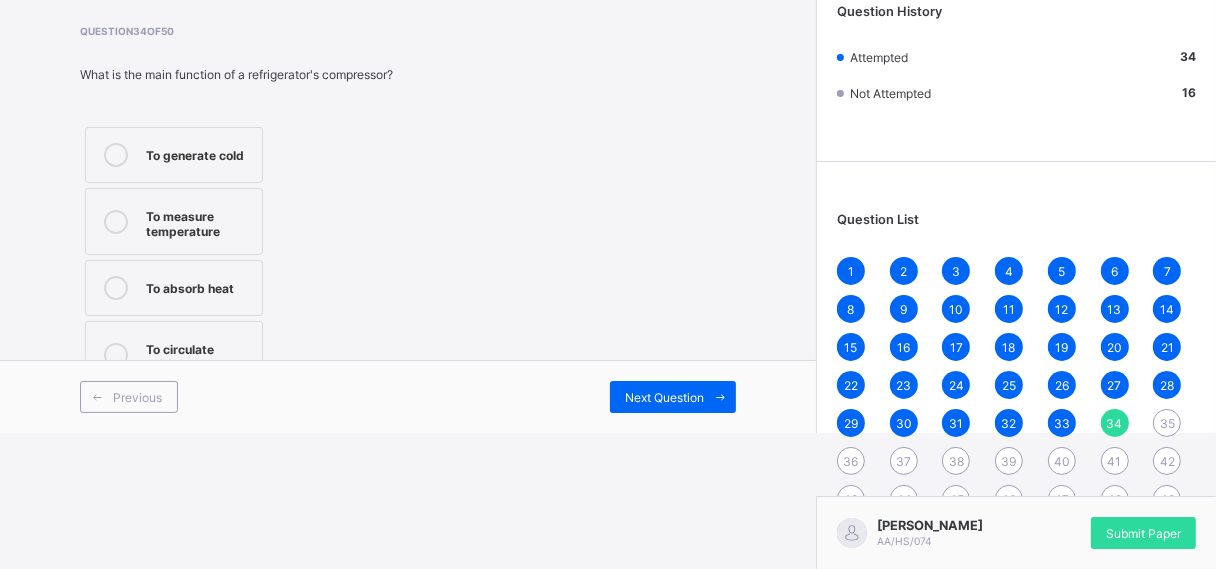 click on "To circulate refrigerant" at bounding box center (199, 354) 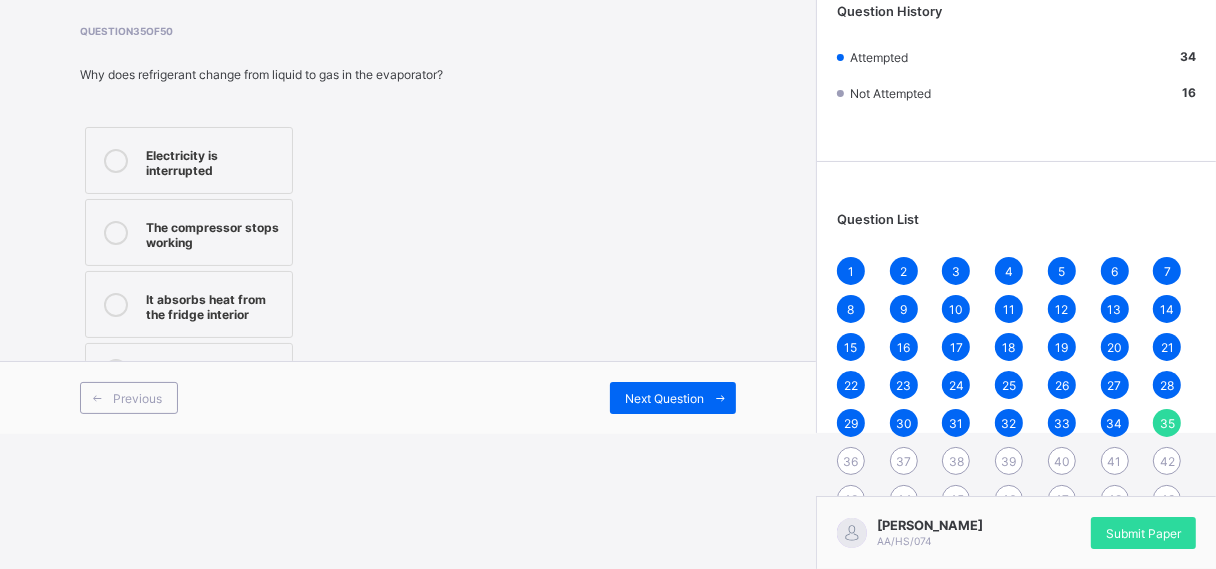 click on "Electricity is interrupted" at bounding box center (214, 160) 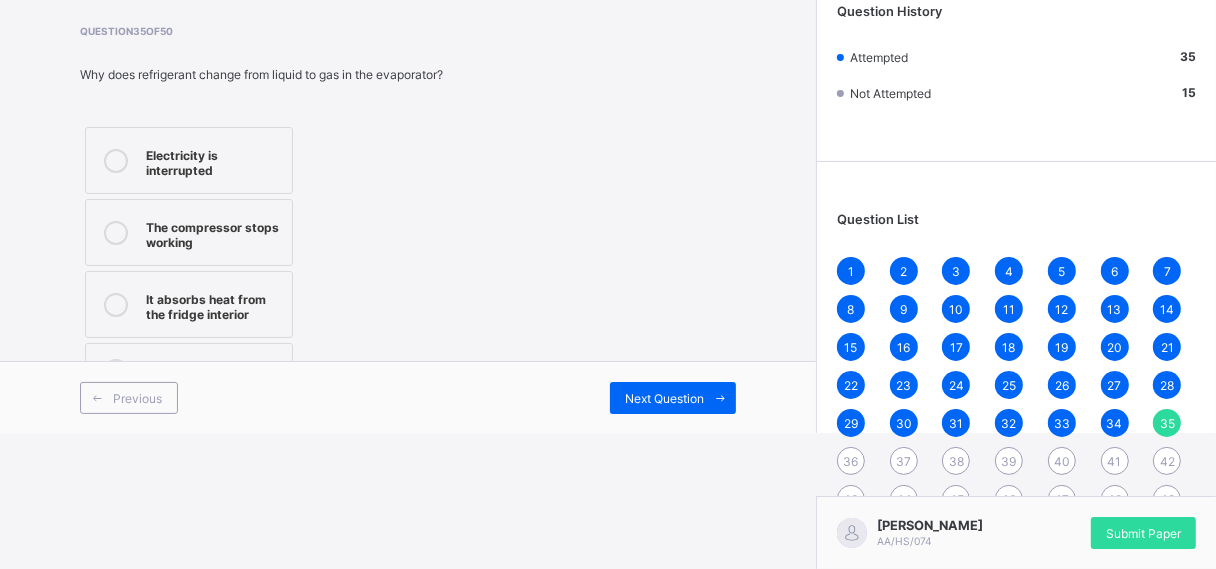 click on "The compressor stops working" at bounding box center [214, 232] 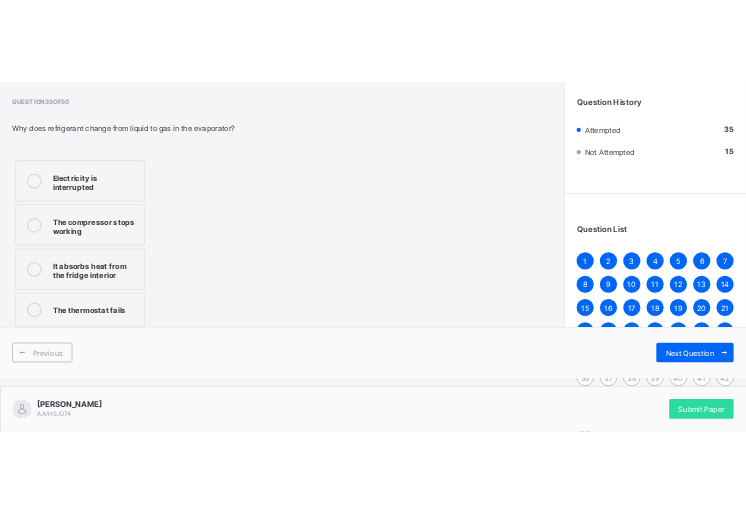 scroll, scrollTop: 113, scrollLeft: 0, axis: vertical 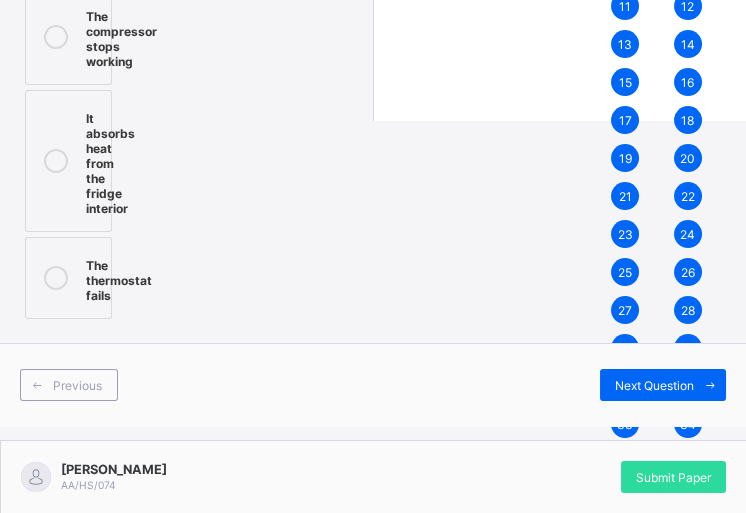 click on "It absorbs heat from the fridge interior" at bounding box center (110, 161) 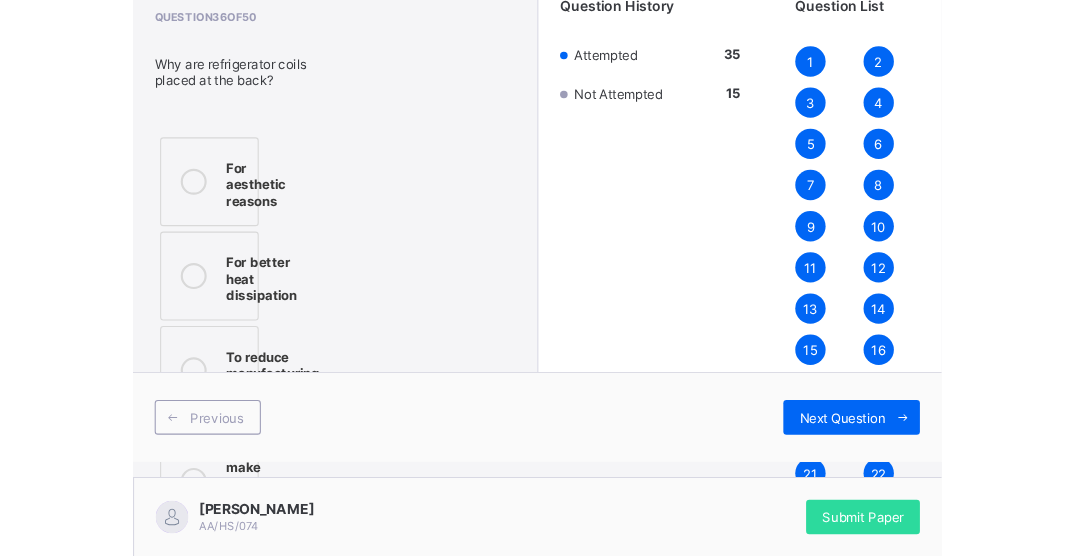 scroll, scrollTop: 149, scrollLeft: 0, axis: vertical 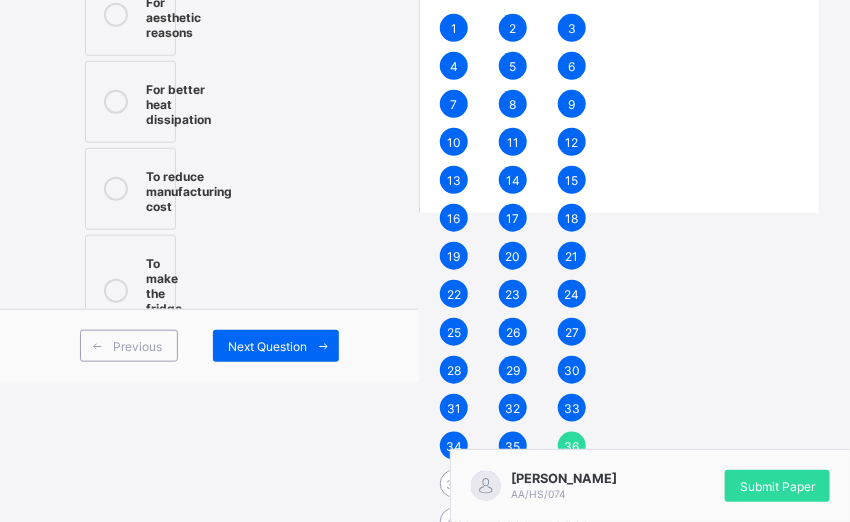 click on "For better heat dissipation" at bounding box center (130, 102) 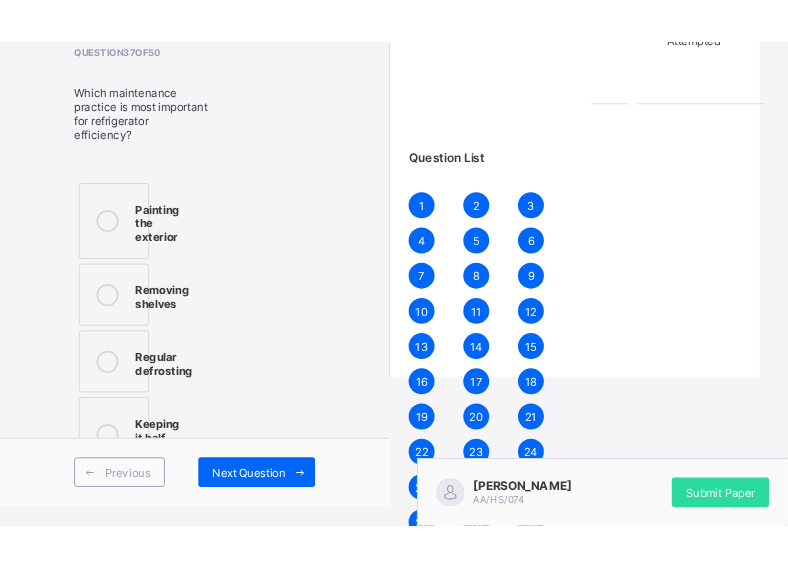 scroll, scrollTop: 163, scrollLeft: 0, axis: vertical 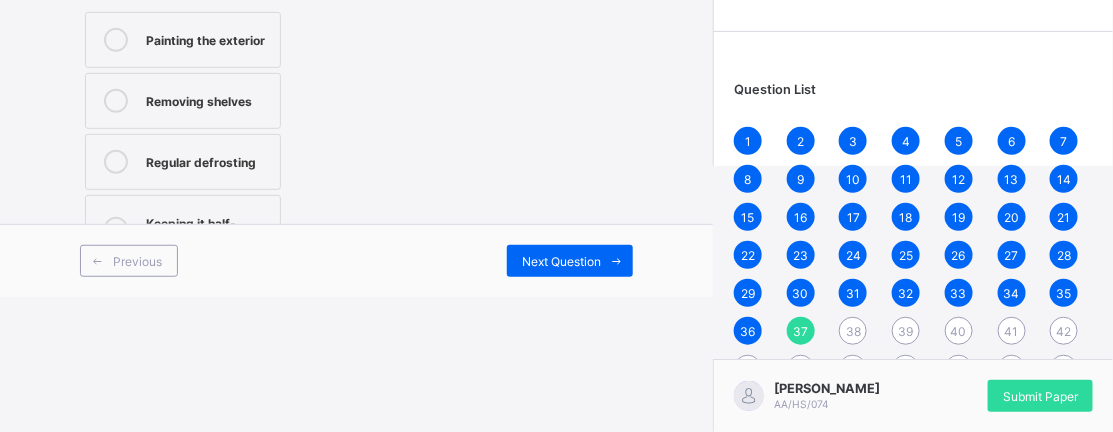 drag, startPoint x: 0, startPoint y: 90, endPoint x: -8, endPoint y: 105, distance: 17 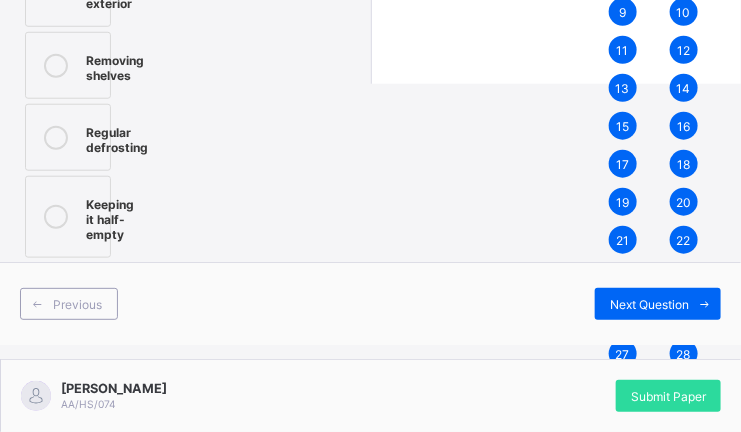 scroll, scrollTop: 257, scrollLeft: 0, axis: vertical 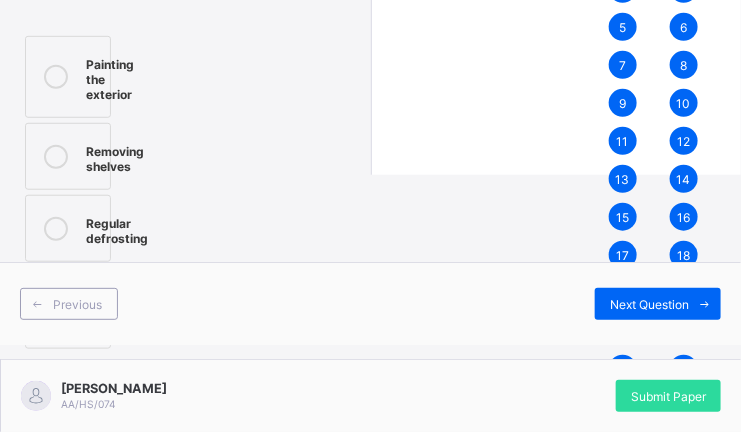 click on "Regular defrosting" at bounding box center [68, 228] 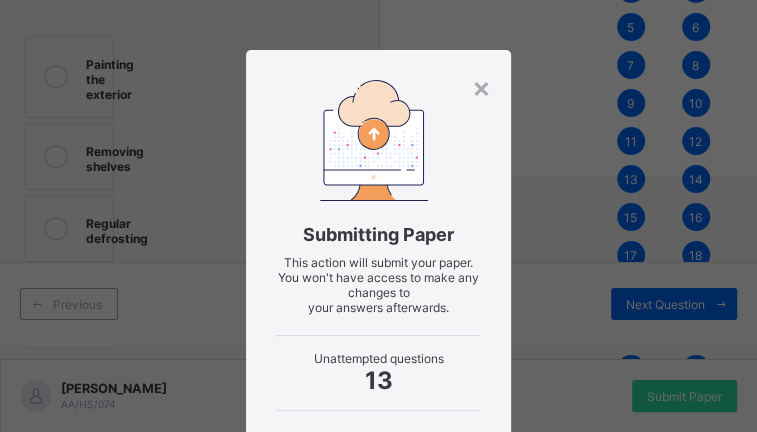 click on "×" at bounding box center (481, 87) 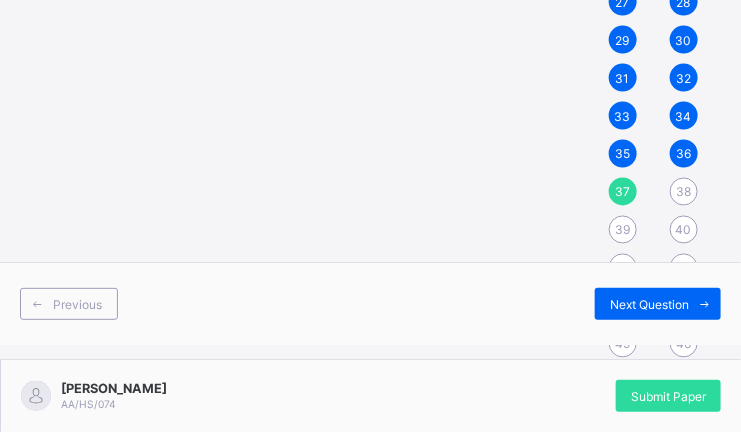 scroll, scrollTop: 709, scrollLeft: 0, axis: vertical 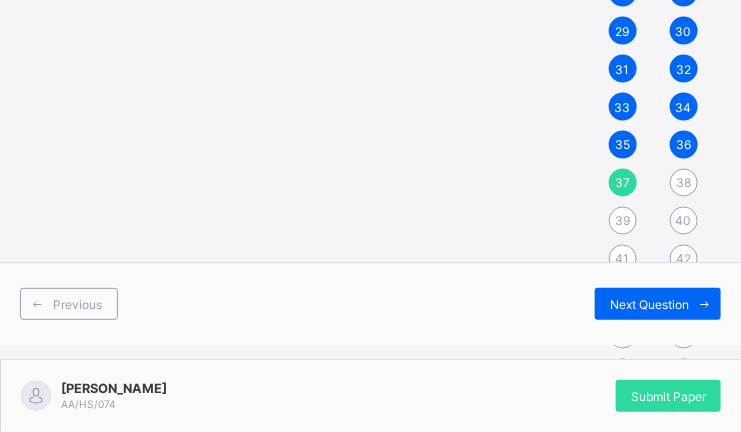 click on "37" at bounding box center [622, 183] 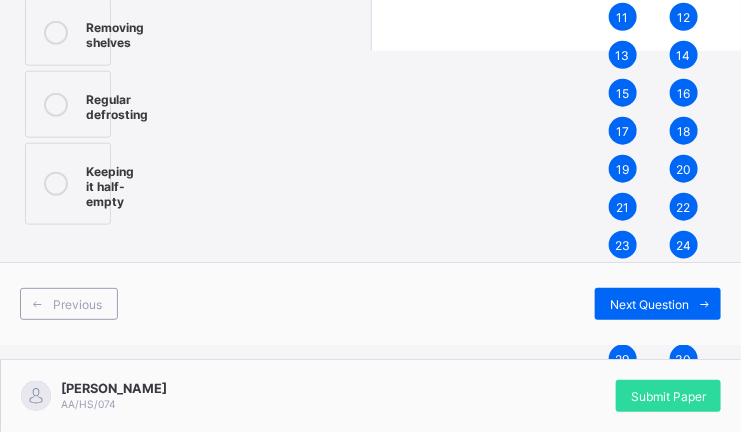 scroll, scrollTop: 440, scrollLeft: 0, axis: vertical 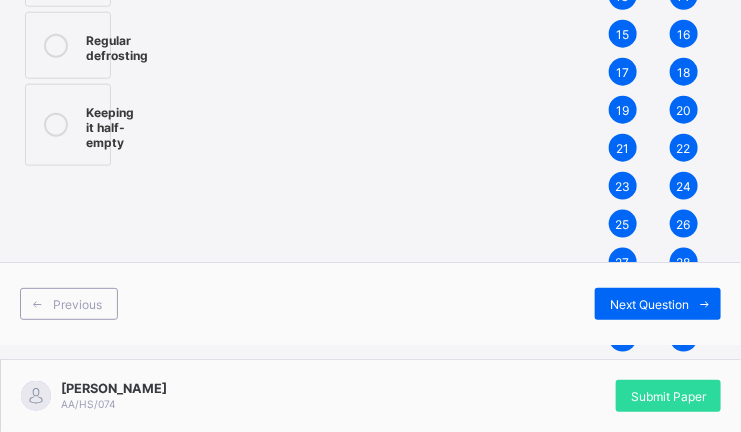 click on "Next Question" at bounding box center (649, 304) 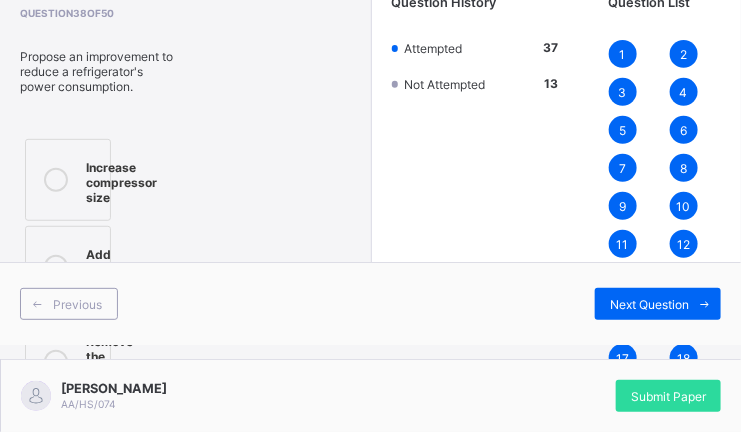 scroll, scrollTop: 152, scrollLeft: 0, axis: vertical 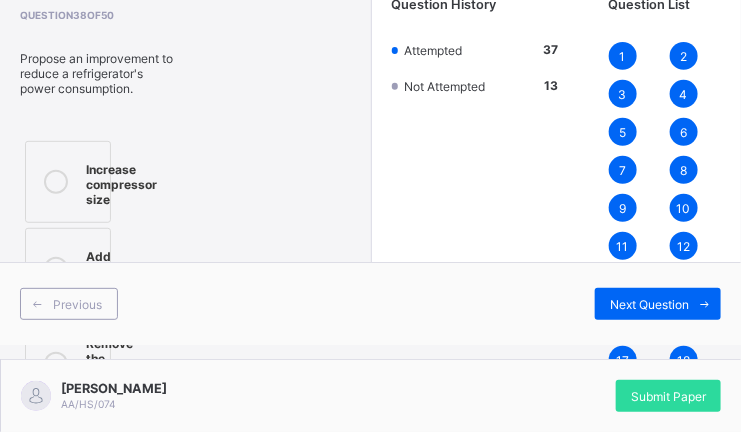 drag, startPoint x: 740, startPoint y: 153, endPoint x: 754, endPoint y: 159, distance: 15.231546 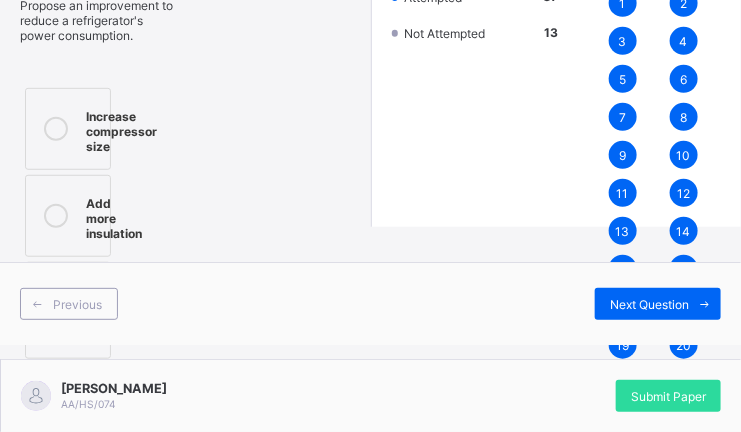 scroll, scrollTop: 210, scrollLeft: 0, axis: vertical 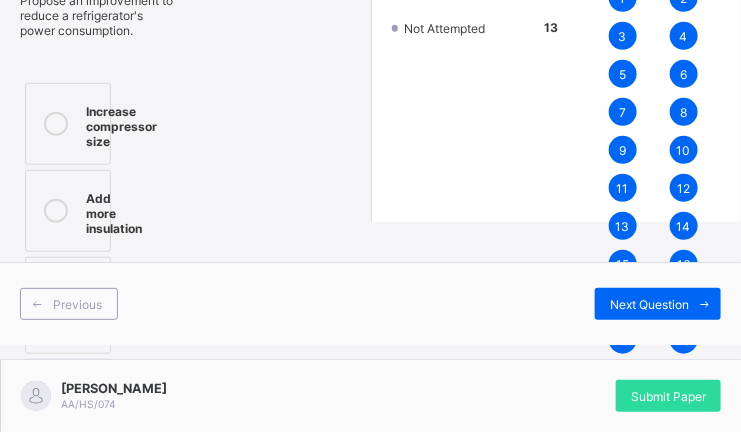 click on "Add more insulation" at bounding box center (68, 211) 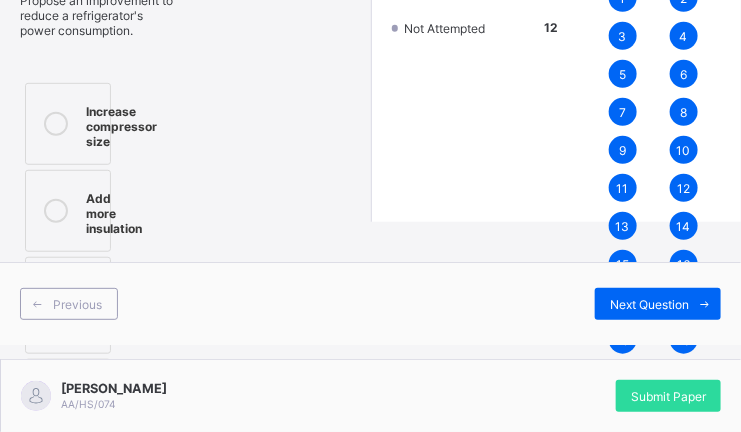 click on "Next Question" at bounding box center [658, 304] 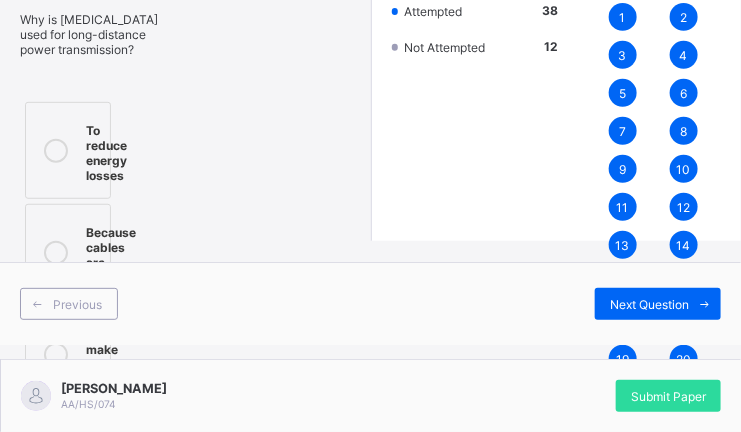 scroll, scrollTop: 189, scrollLeft: 0, axis: vertical 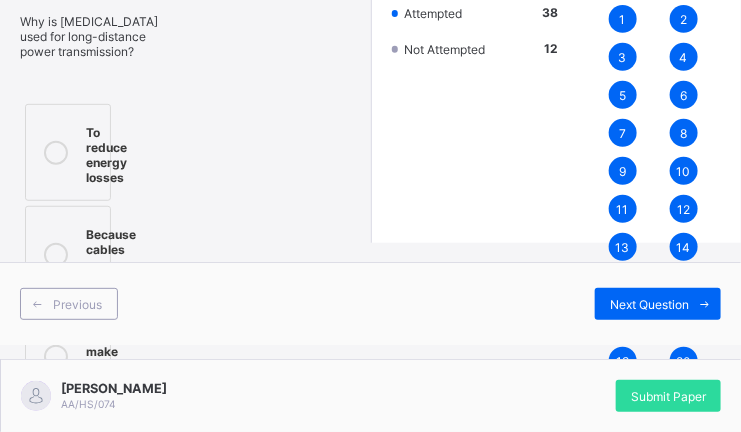 click on "To reduce energy losses" at bounding box center [68, 152] 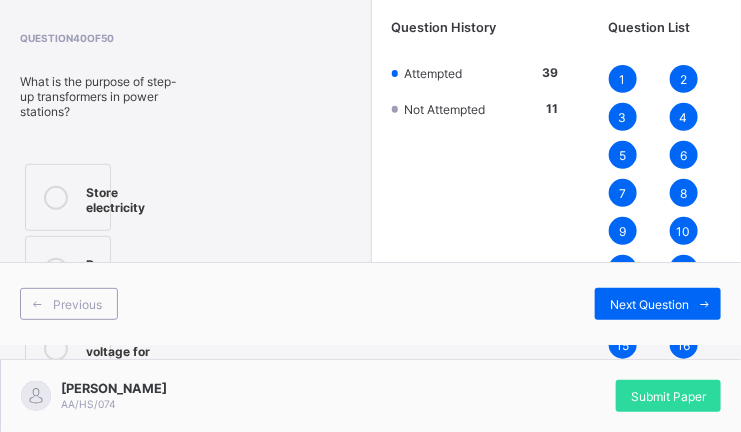scroll, scrollTop: 127, scrollLeft: 0, axis: vertical 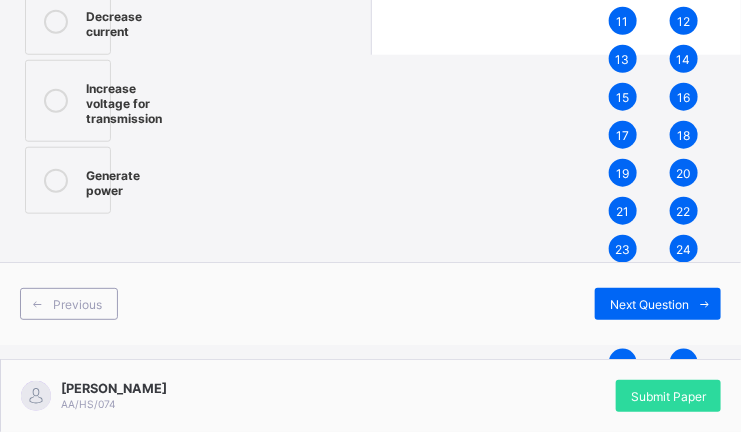 click on "Increase voltage for transmission" at bounding box center [124, 101] 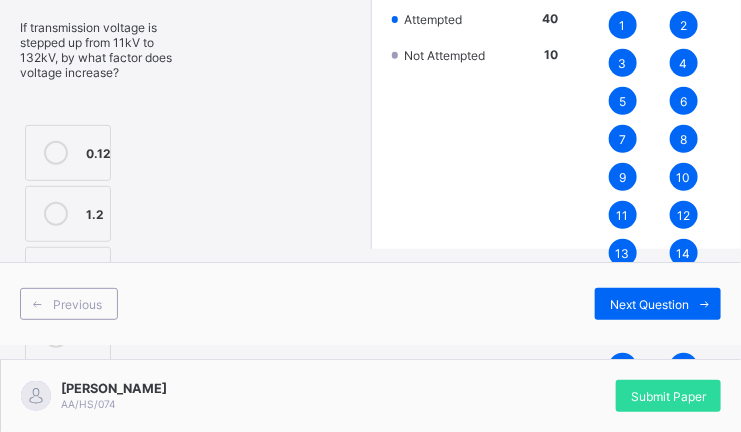 scroll, scrollTop: 191, scrollLeft: 0, axis: vertical 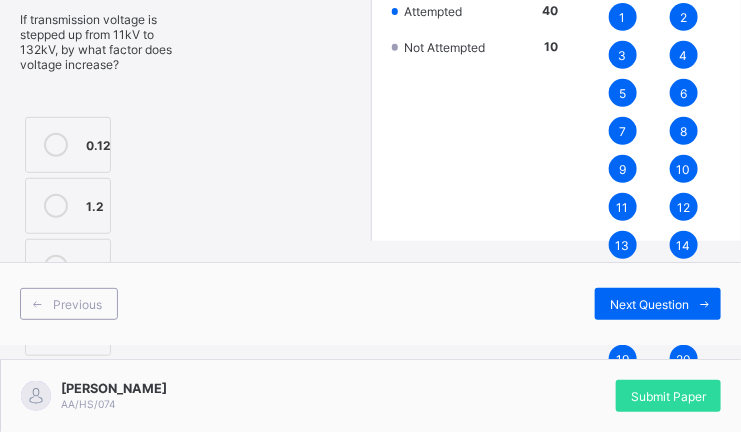 click at bounding box center (56, 145) 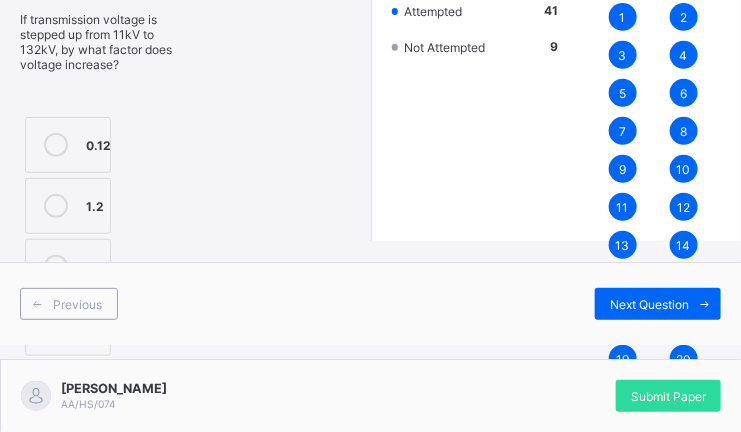 click on "Next Question" at bounding box center [649, 304] 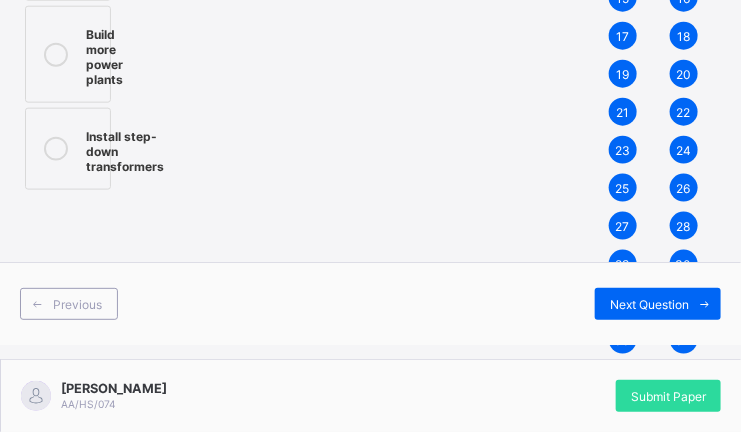 scroll, scrollTop: 479, scrollLeft: 0, axis: vertical 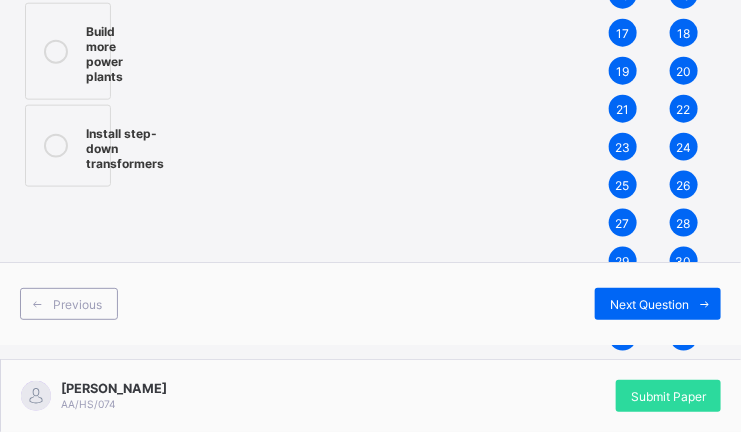 click at bounding box center (56, 146) 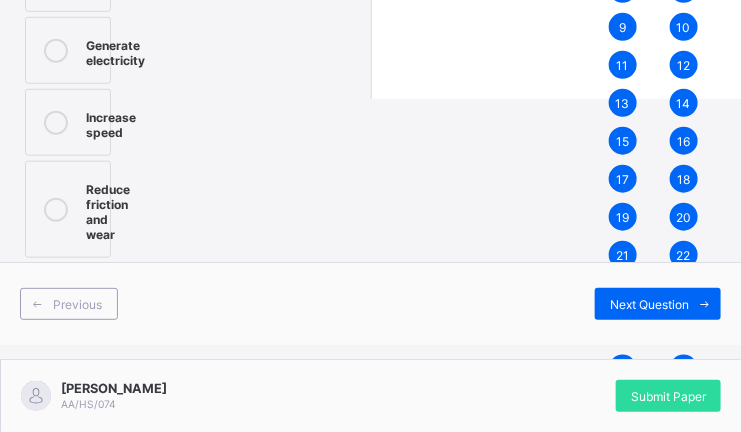 scroll, scrollTop: 336, scrollLeft: 0, axis: vertical 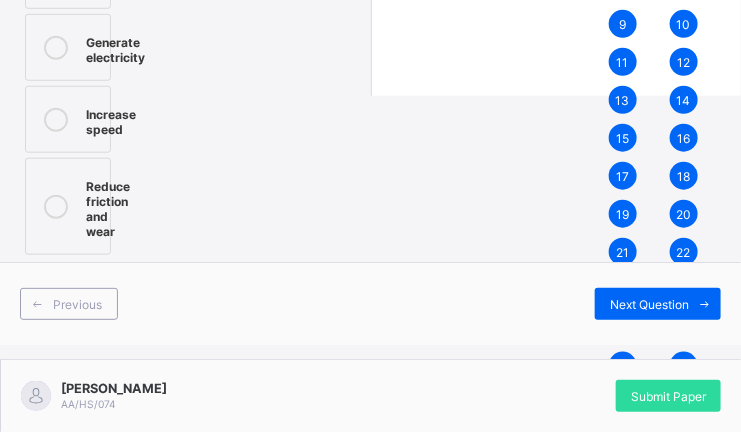 click at bounding box center [56, 206] 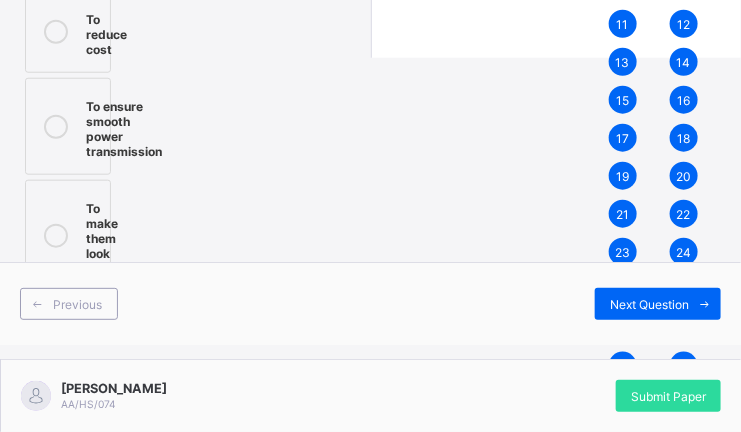 scroll, scrollTop: 380, scrollLeft: 0, axis: vertical 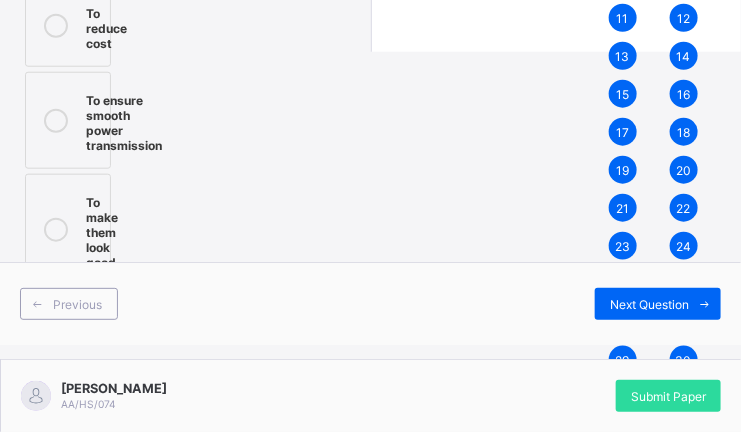 click at bounding box center (56, 120) 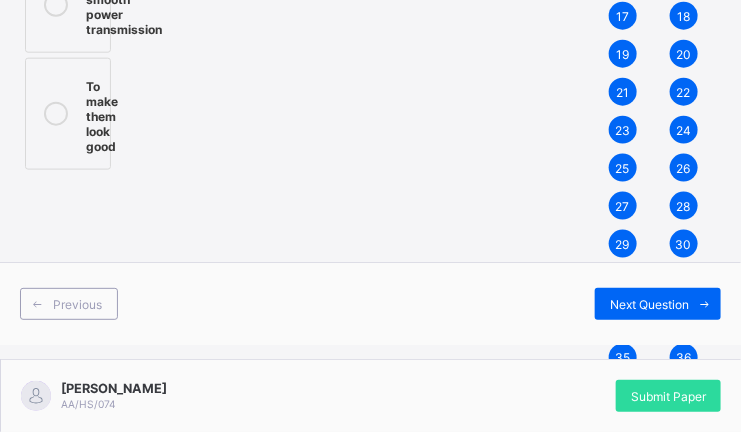 scroll, scrollTop: 507, scrollLeft: 0, axis: vertical 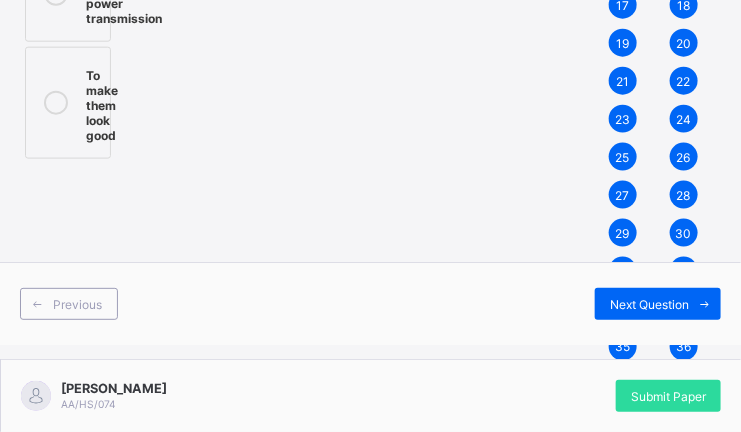 click on "Next Question" at bounding box center (649, 304) 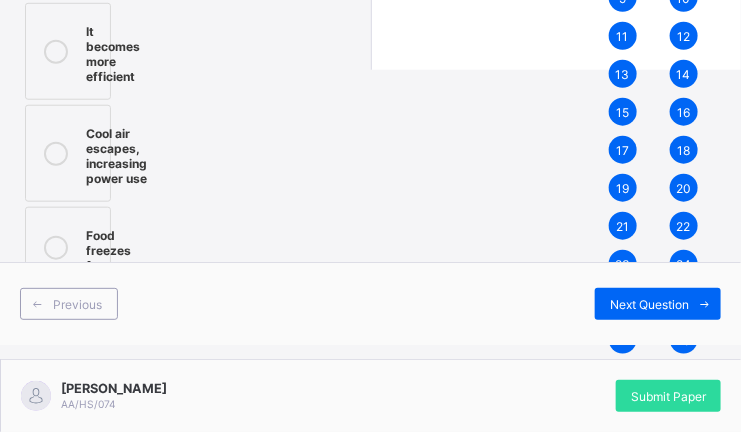 scroll, scrollTop: 366, scrollLeft: 0, axis: vertical 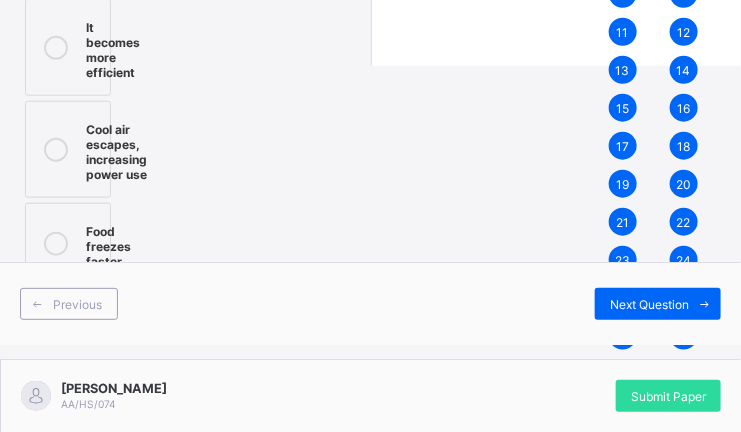 click on "Cool air escapes, increasing power use" at bounding box center (116, 149) 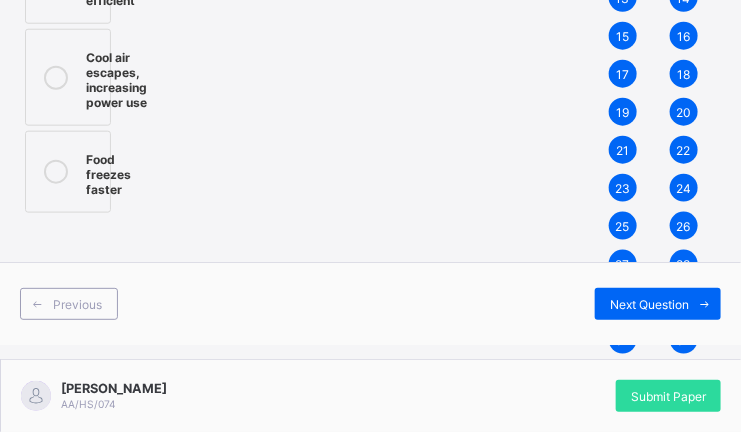 scroll, scrollTop: 463, scrollLeft: 0, axis: vertical 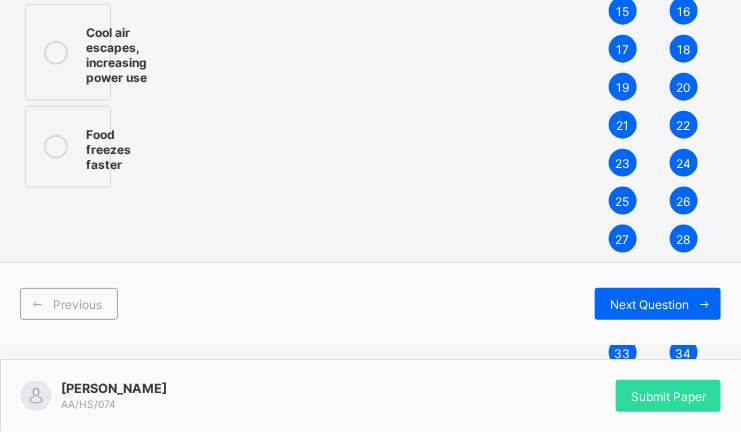 click on "Next Question" at bounding box center [649, 304] 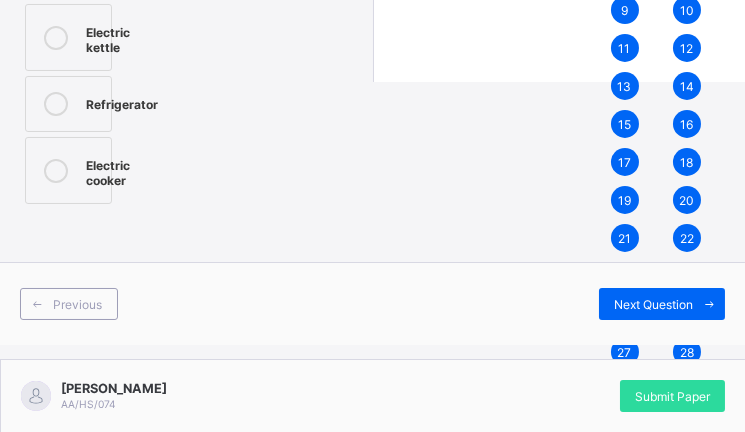 scroll, scrollTop: 353, scrollLeft: 0, axis: vertical 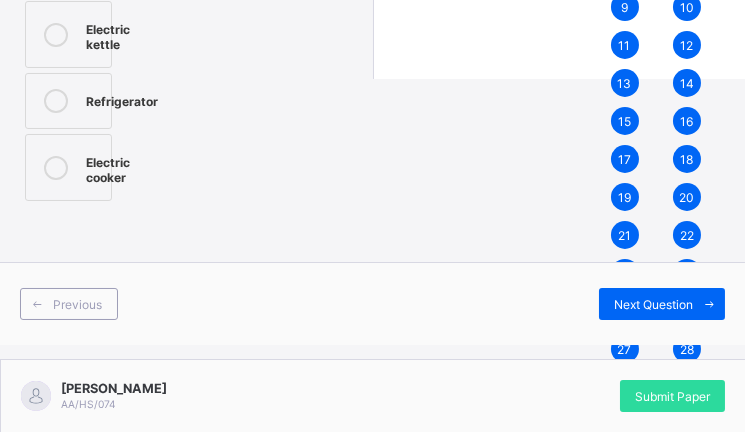 click at bounding box center [56, 101] 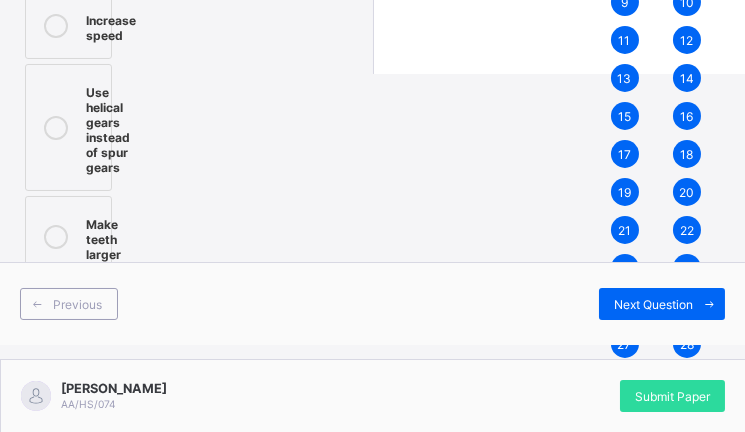 scroll, scrollTop: 361, scrollLeft: 0, axis: vertical 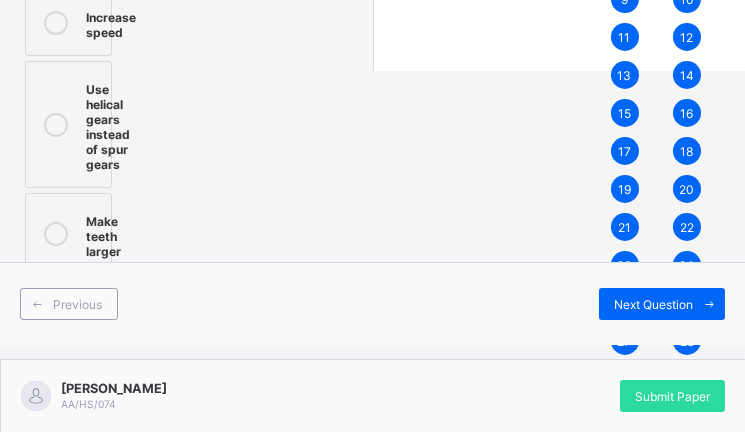 click at bounding box center (56, 125) 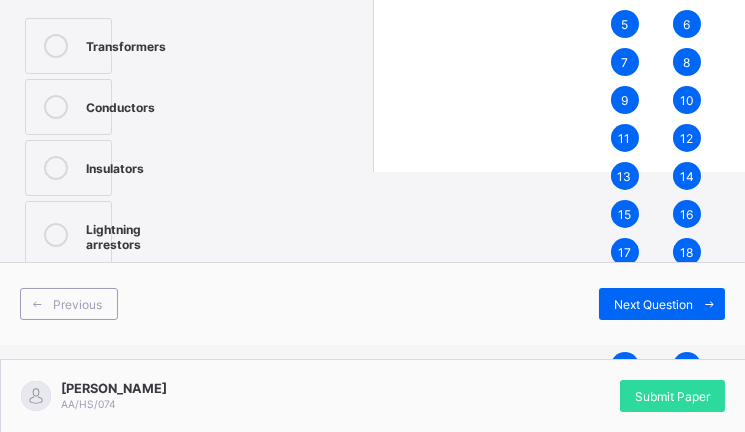 scroll, scrollTop: 273, scrollLeft: 0, axis: vertical 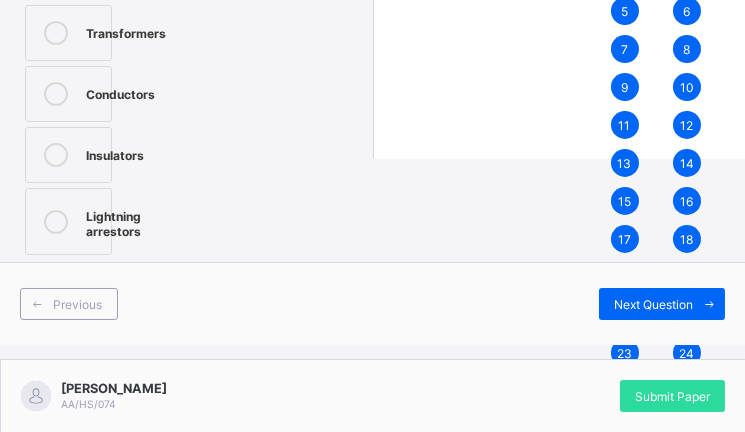 click on "Insulators" at bounding box center (68, 155) 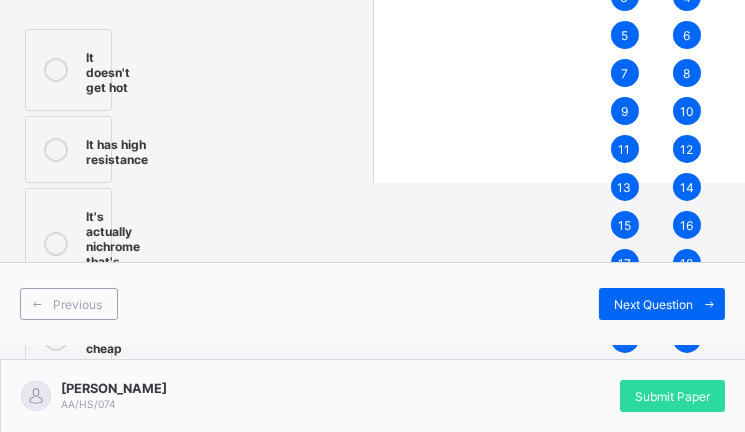 scroll, scrollTop: 246, scrollLeft: 0, axis: vertical 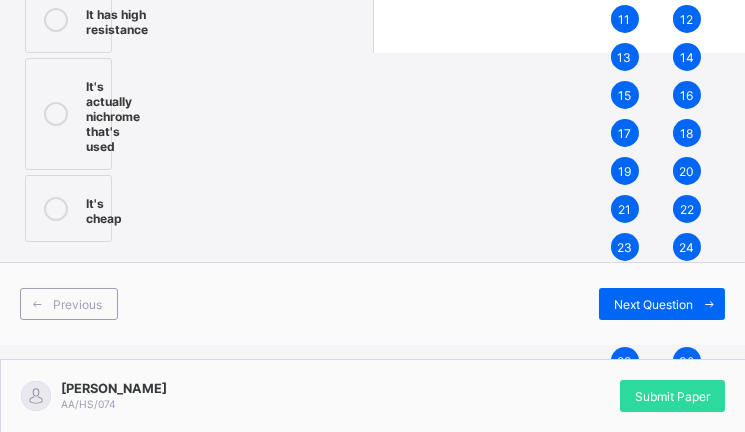 click on "It's actually nichrome that's used" at bounding box center (113, 114) 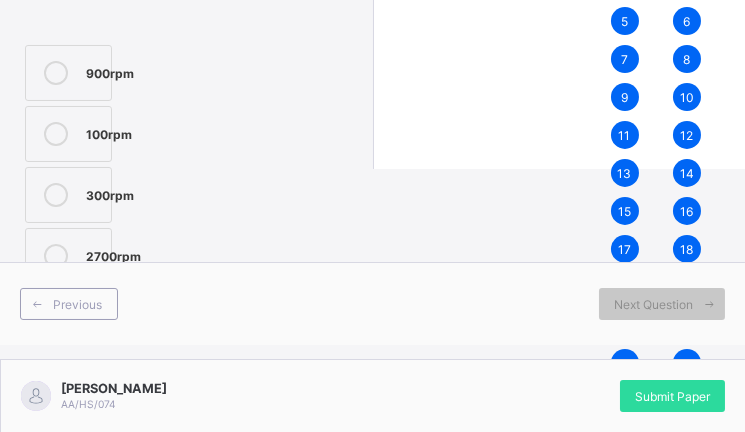 scroll, scrollTop: 181, scrollLeft: 0, axis: vertical 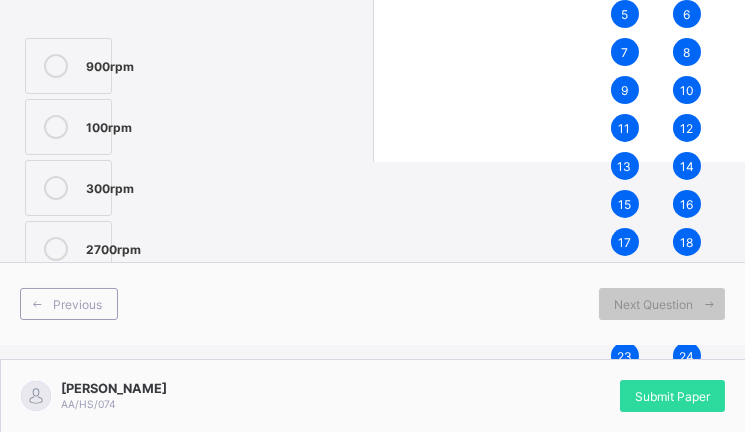 click on "100rpm" at bounding box center (109, 125) 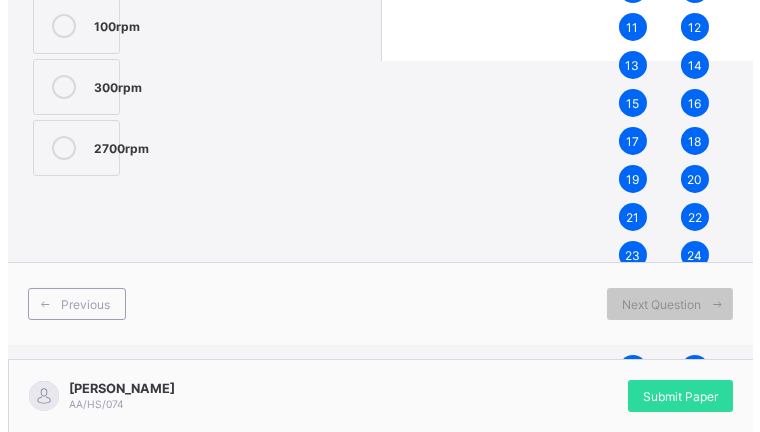 scroll, scrollTop: 379, scrollLeft: 0, axis: vertical 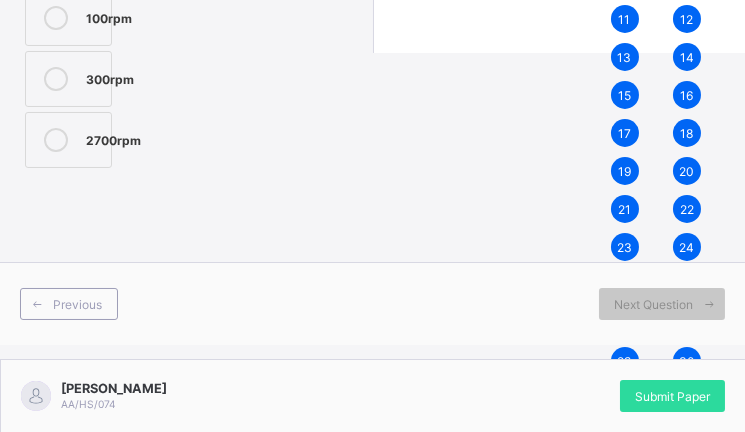 click on "300rpm" at bounding box center [68, 79] 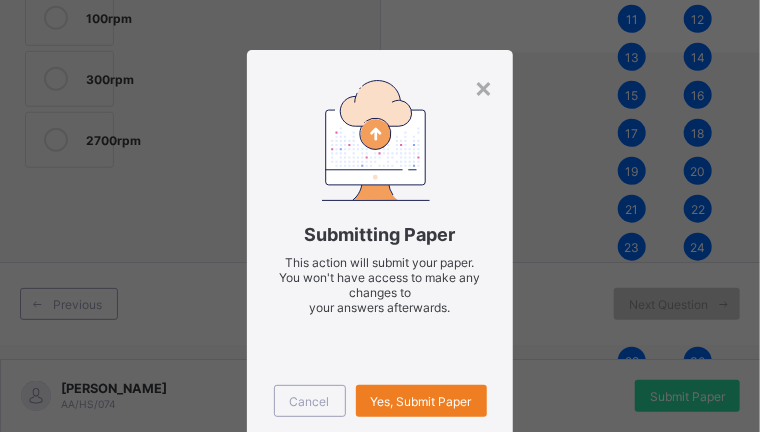 click on "Yes, Submit Paper" at bounding box center [421, 401] 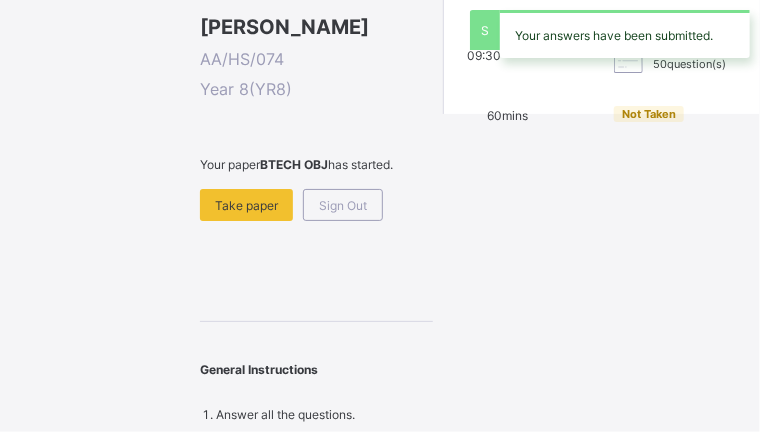 scroll, scrollTop: 340, scrollLeft: 0, axis: vertical 